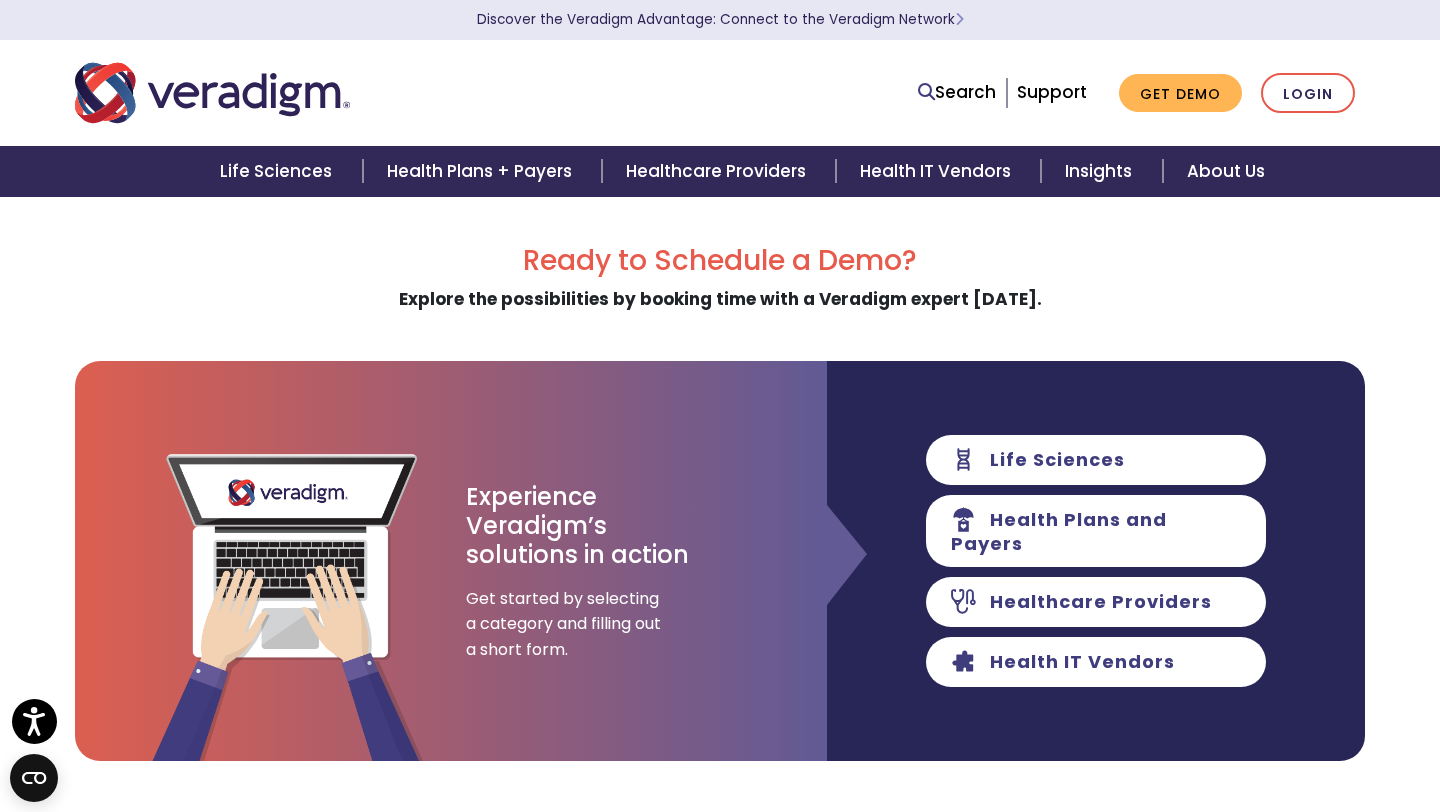 scroll, scrollTop: 0, scrollLeft: 0, axis: both 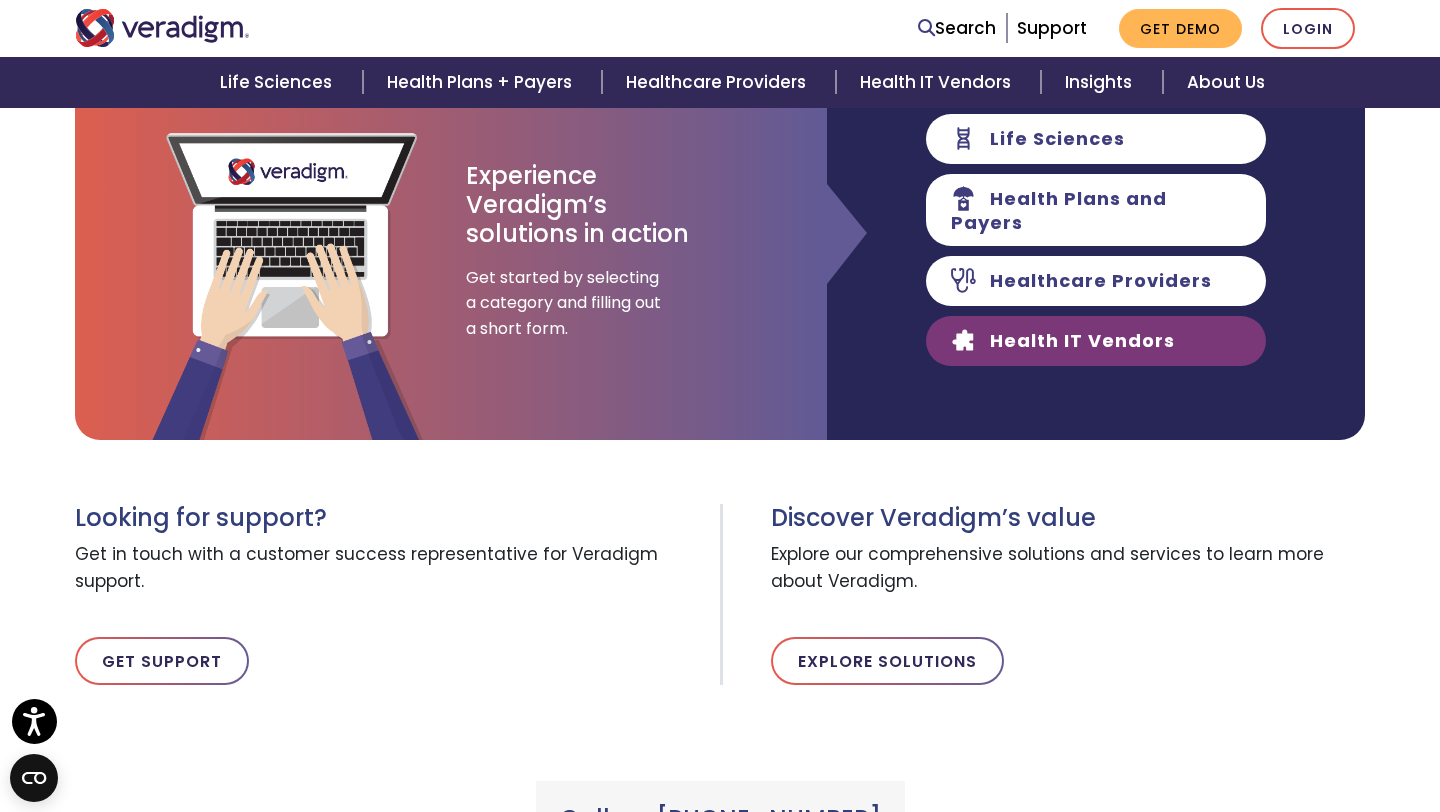 click on "Health IT Vendors" at bounding box center (1096, 341) 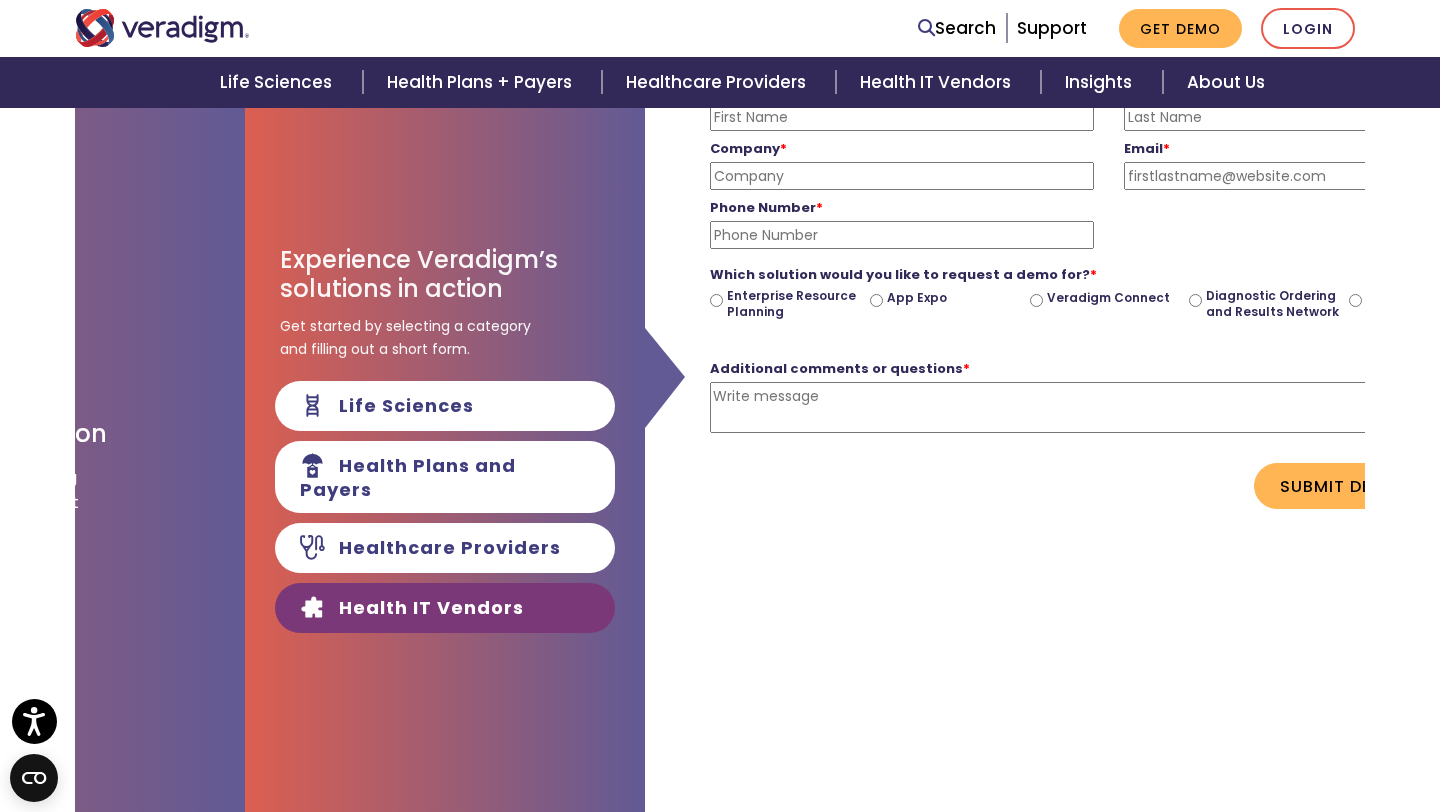 scroll, scrollTop: 0, scrollLeft: 752, axis: horizontal 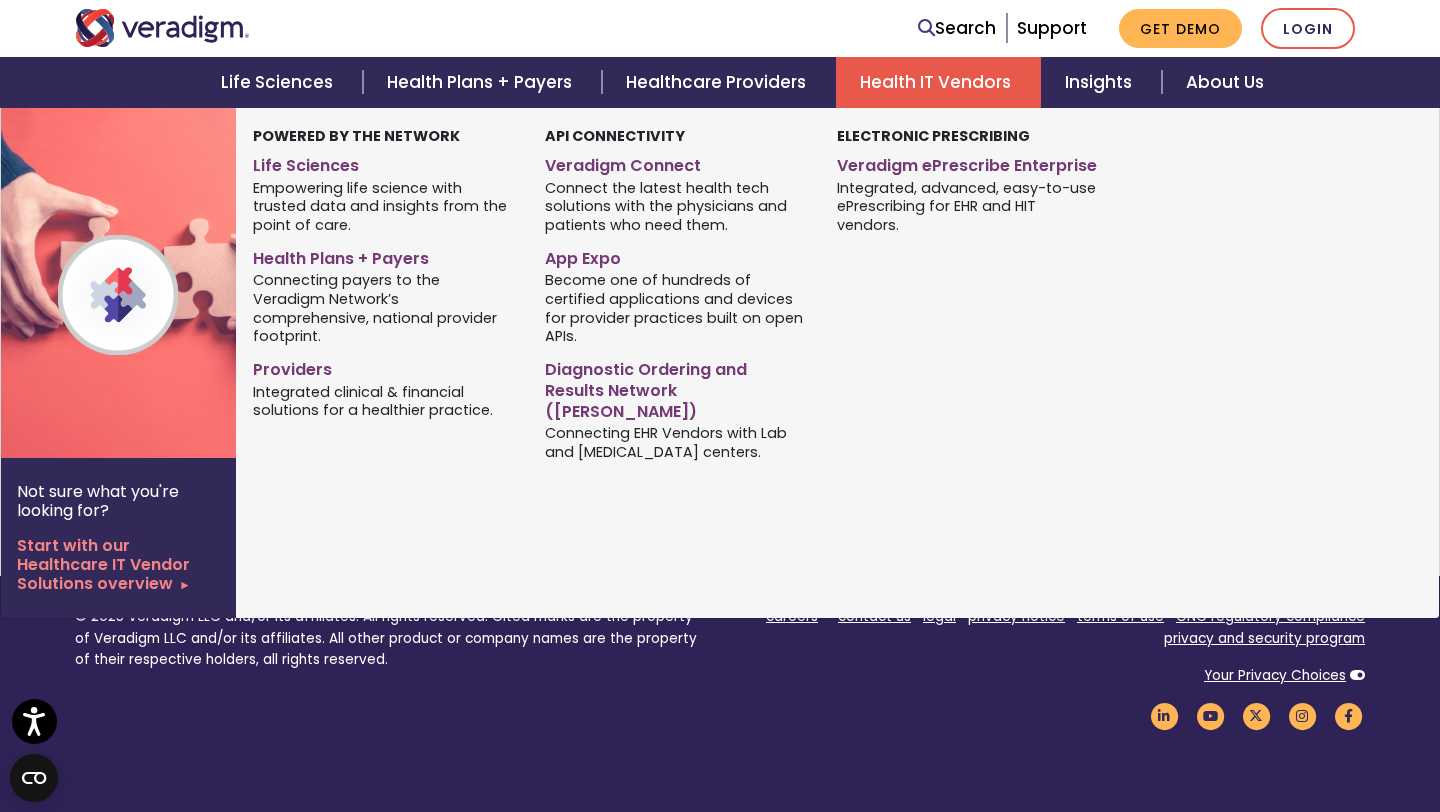 click on "Health IT Vendors" at bounding box center (938, 82) 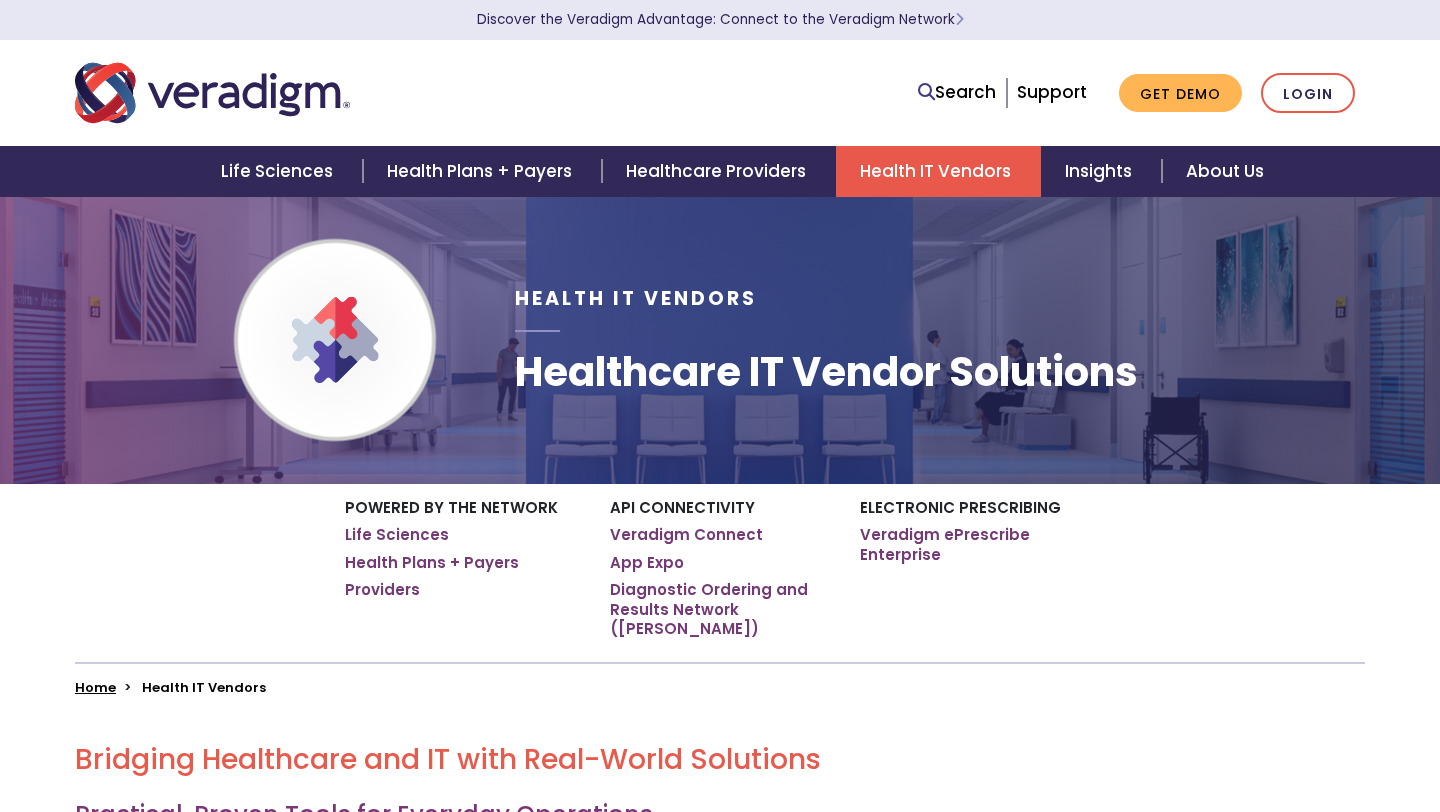 scroll, scrollTop: 0, scrollLeft: 0, axis: both 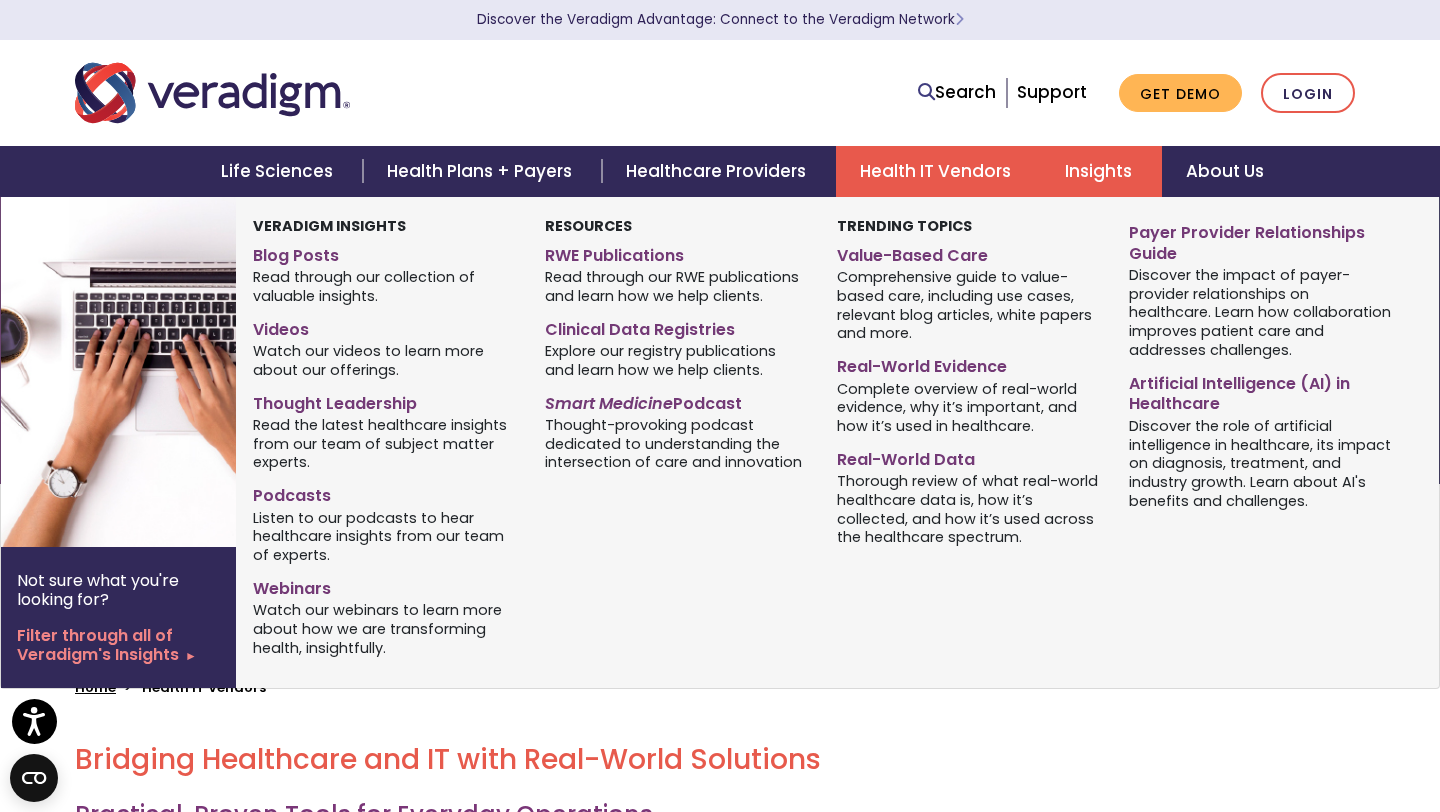 click on "Insights" at bounding box center [1101, 171] 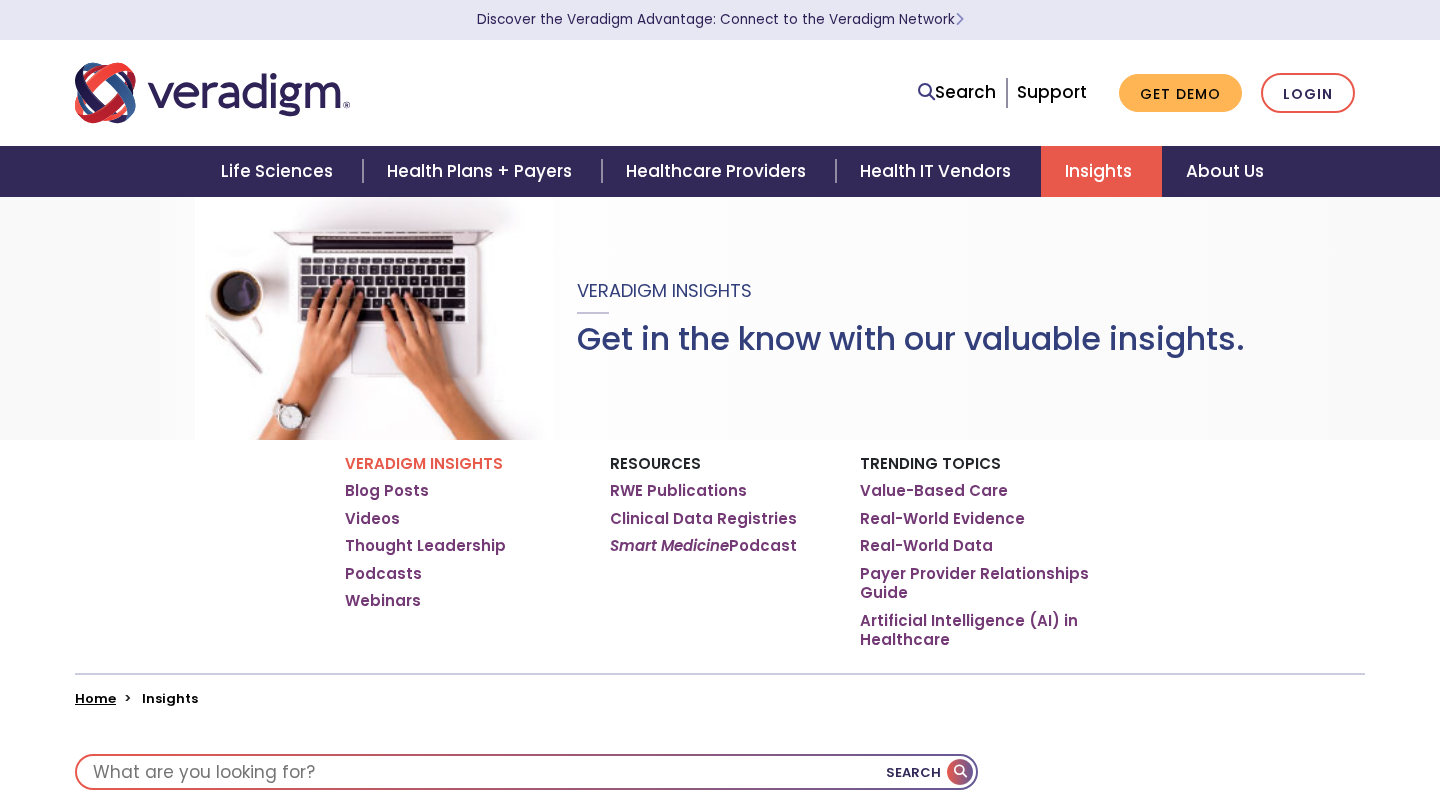 scroll, scrollTop: 0, scrollLeft: 0, axis: both 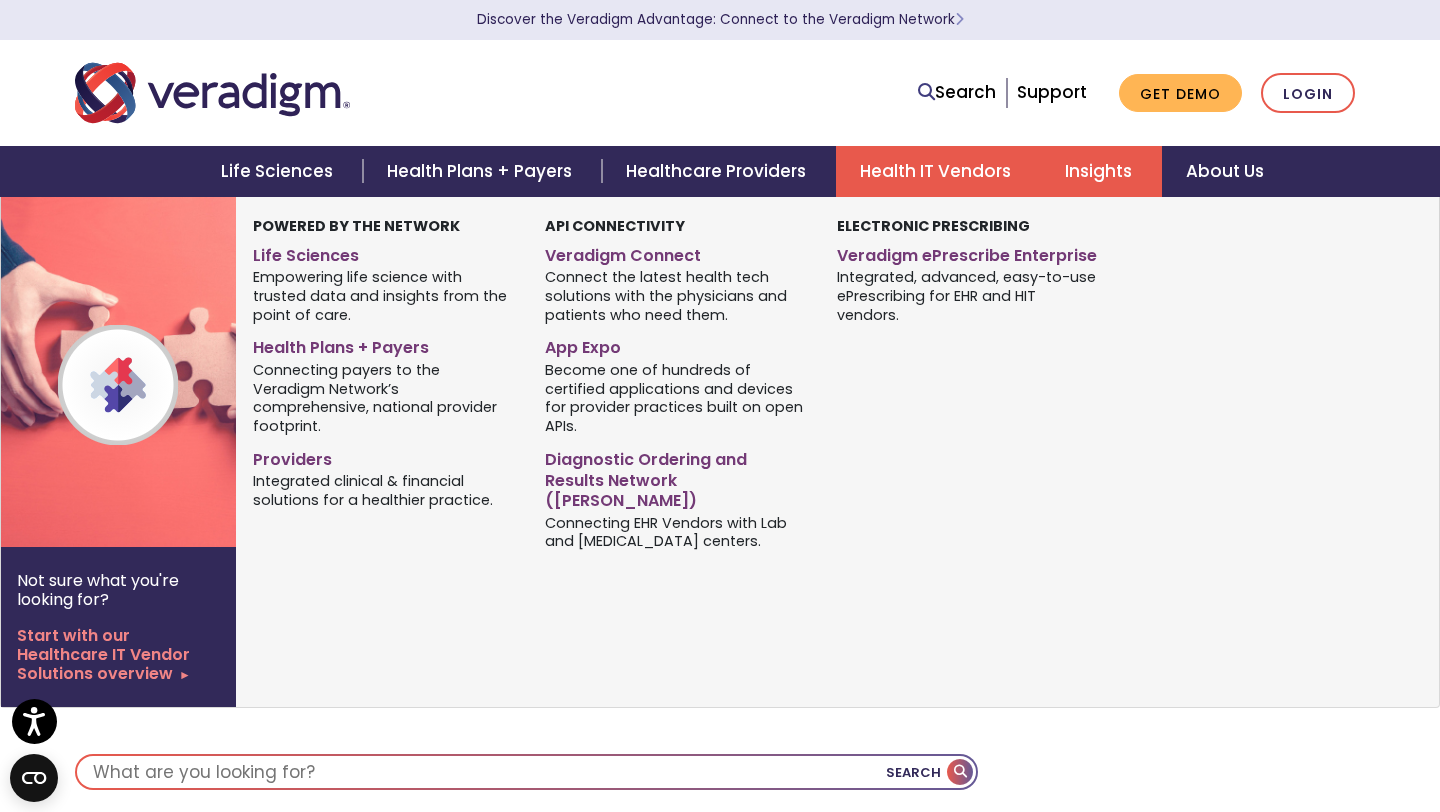 click on "Health IT Vendors" at bounding box center [938, 171] 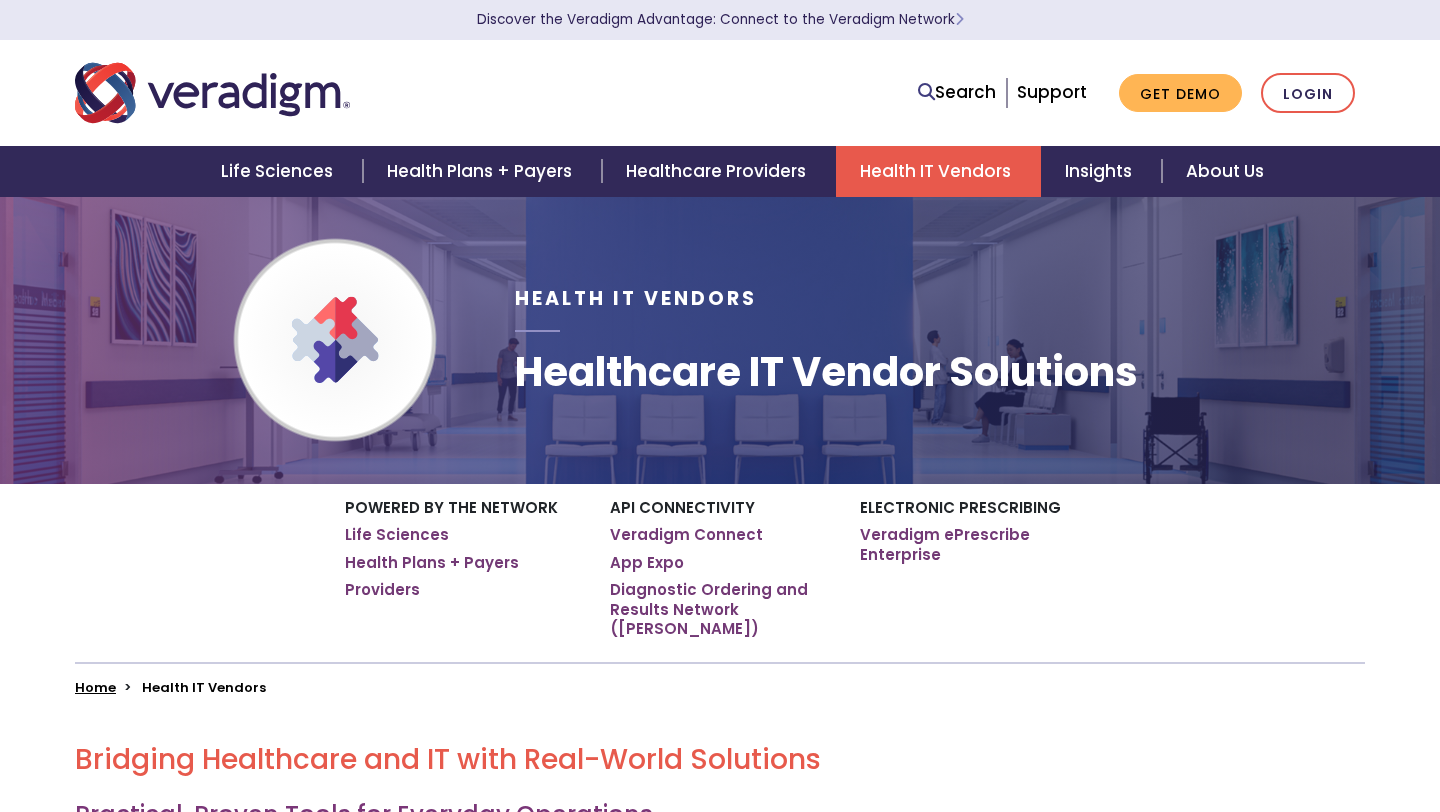 scroll, scrollTop: 0, scrollLeft: 0, axis: both 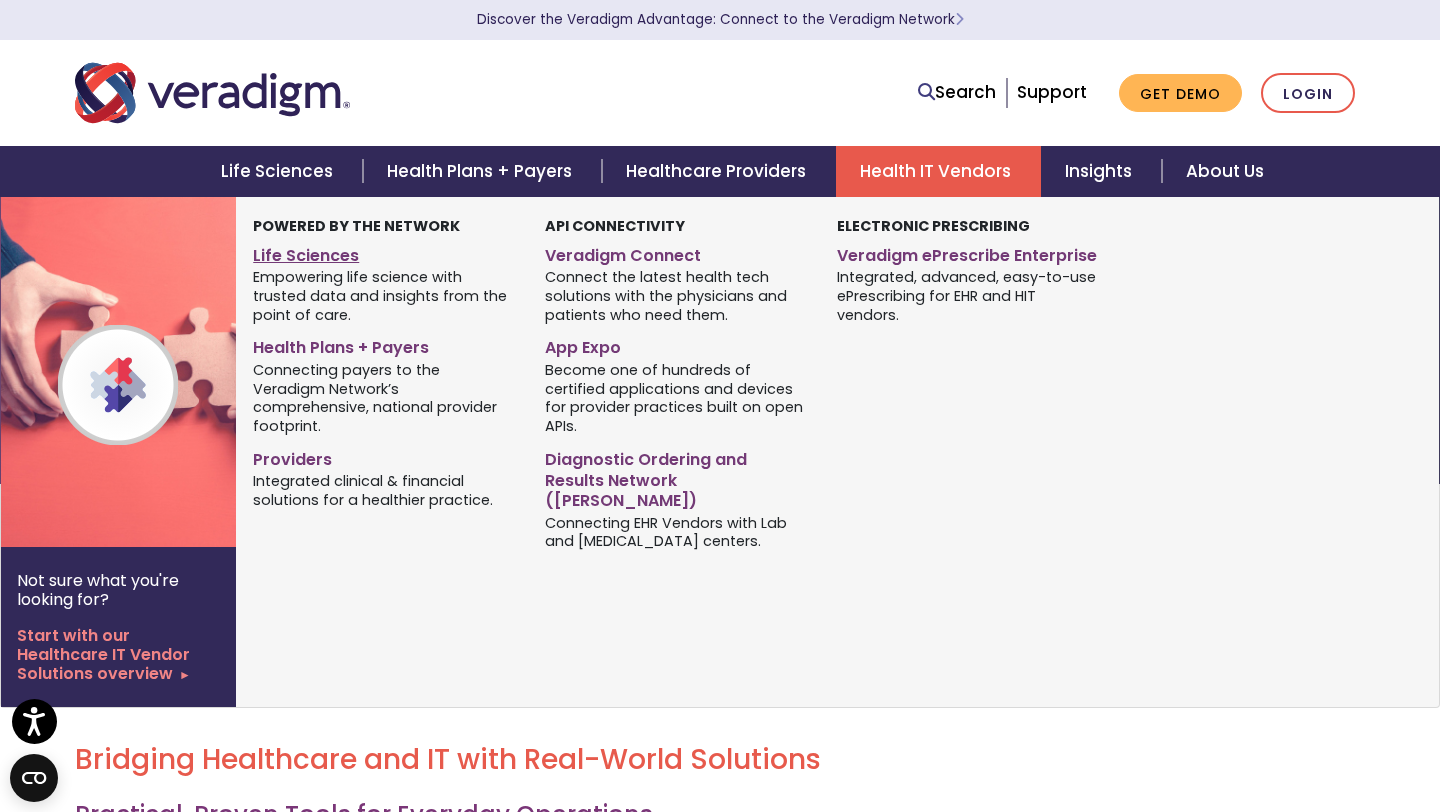 click on "Life Sciences" at bounding box center [384, 252] 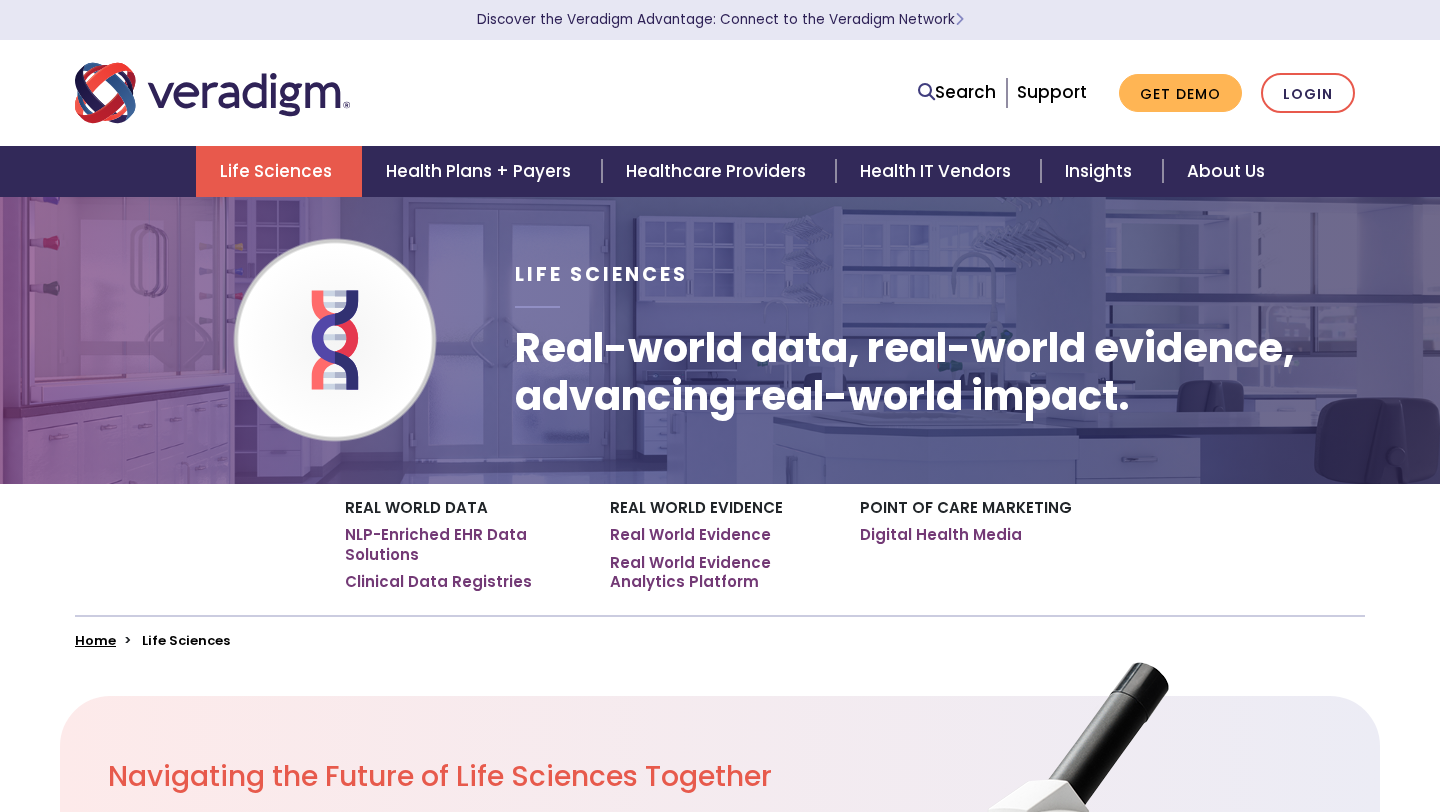 scroll, scrollTop: 0, scrollLeft: 0, axis: both 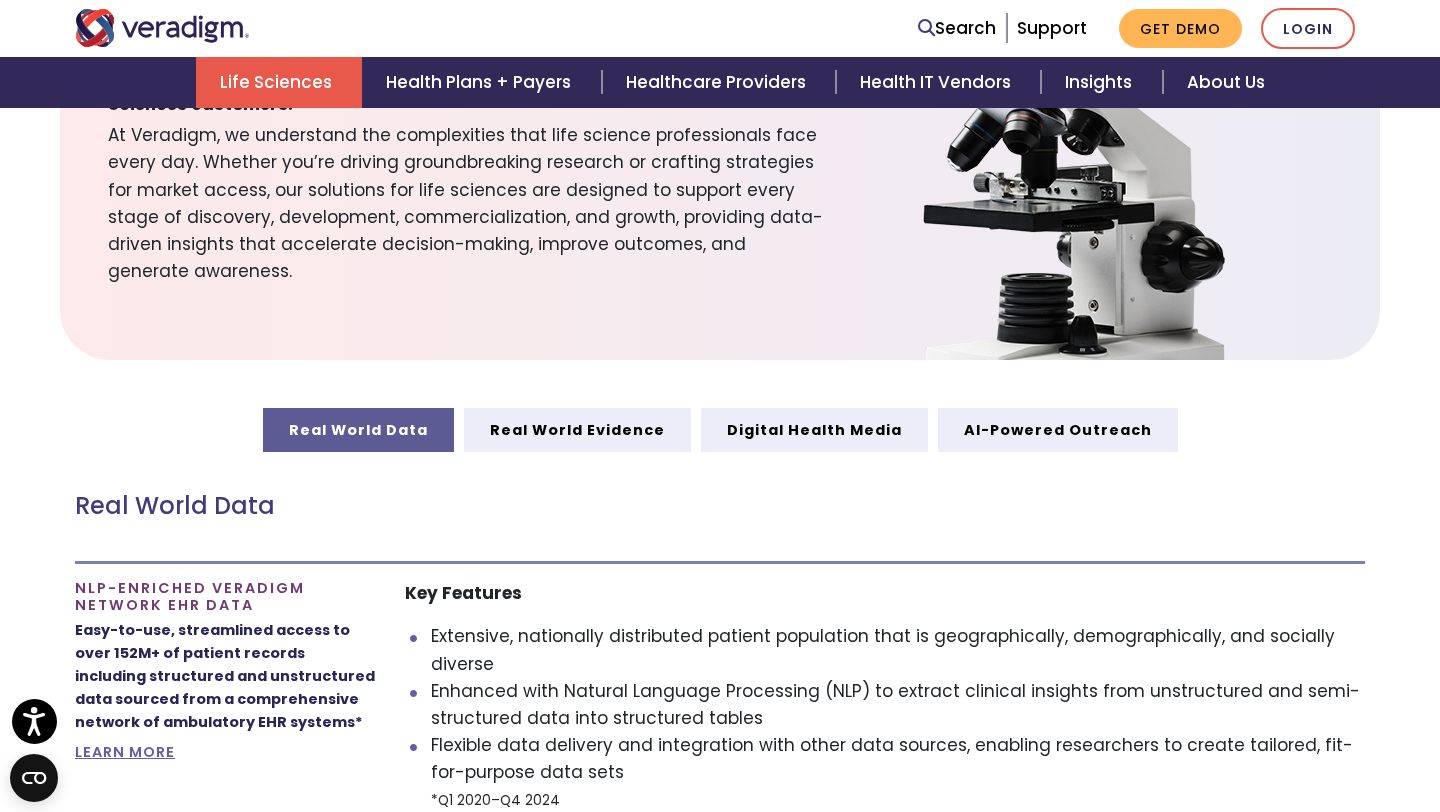 click on "Real World Evidence" at bounding box center [577, 430] 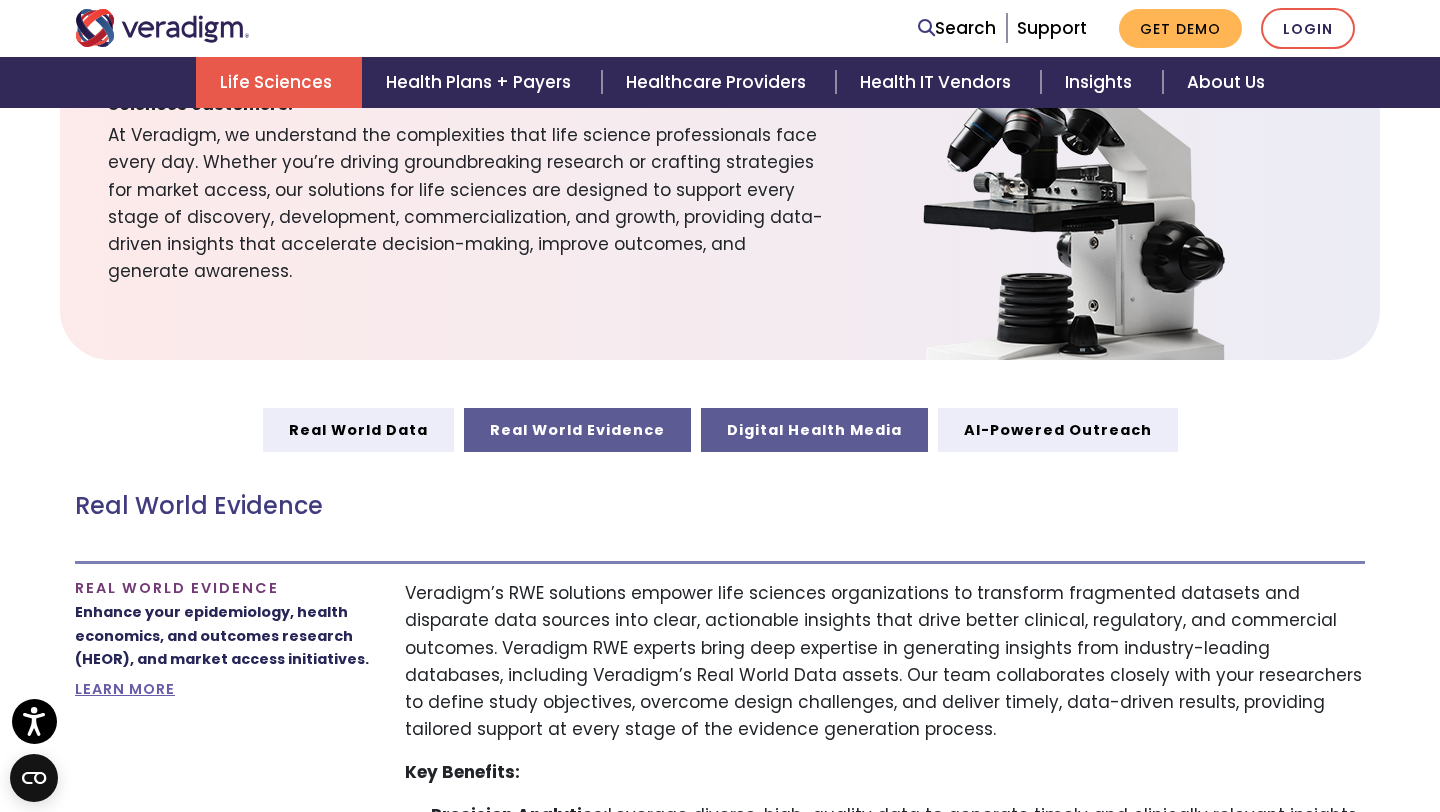 click on "Digital Health Media" at bounding box center [814, 430] 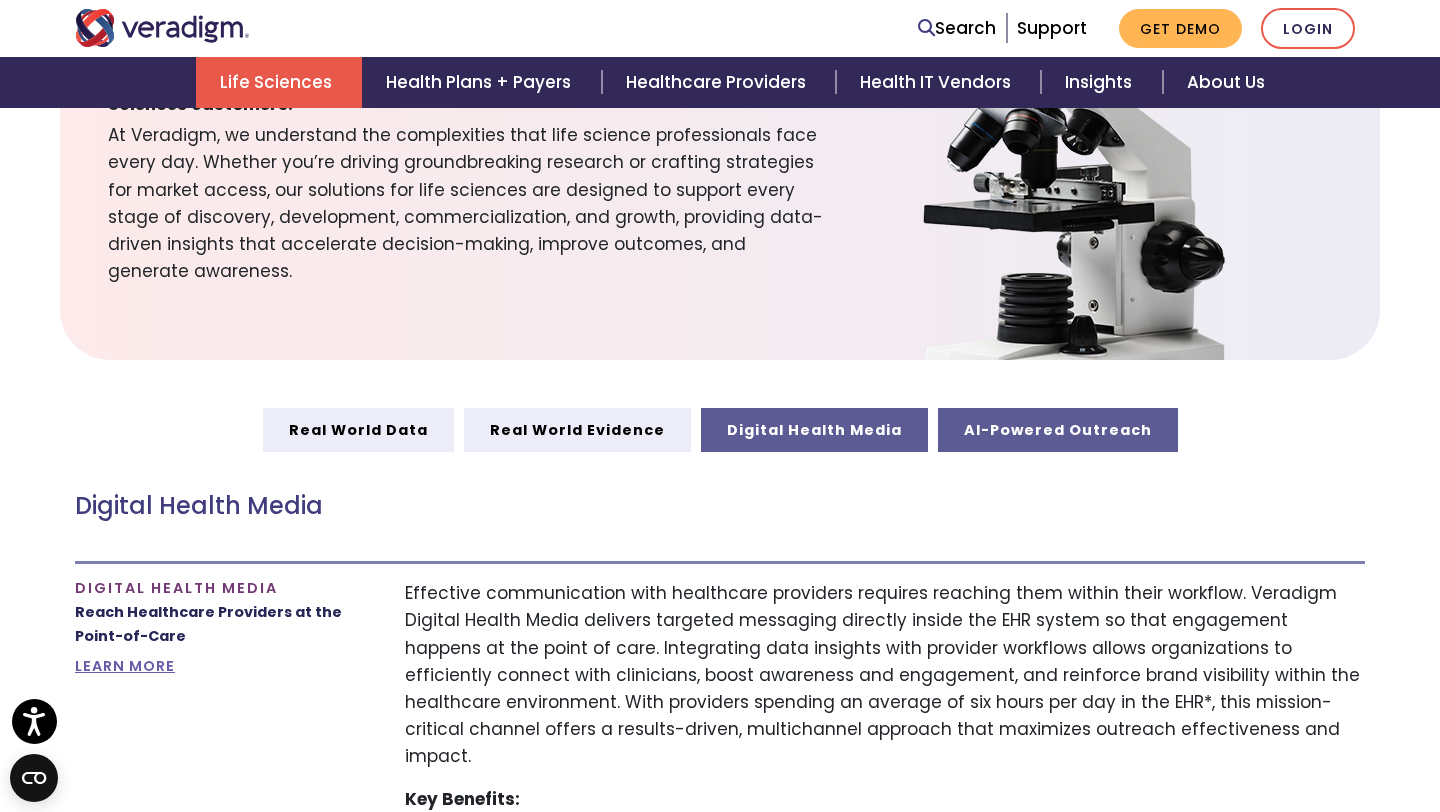 click on "AI-Powered Outreach" at bounding box center (1058, 430) 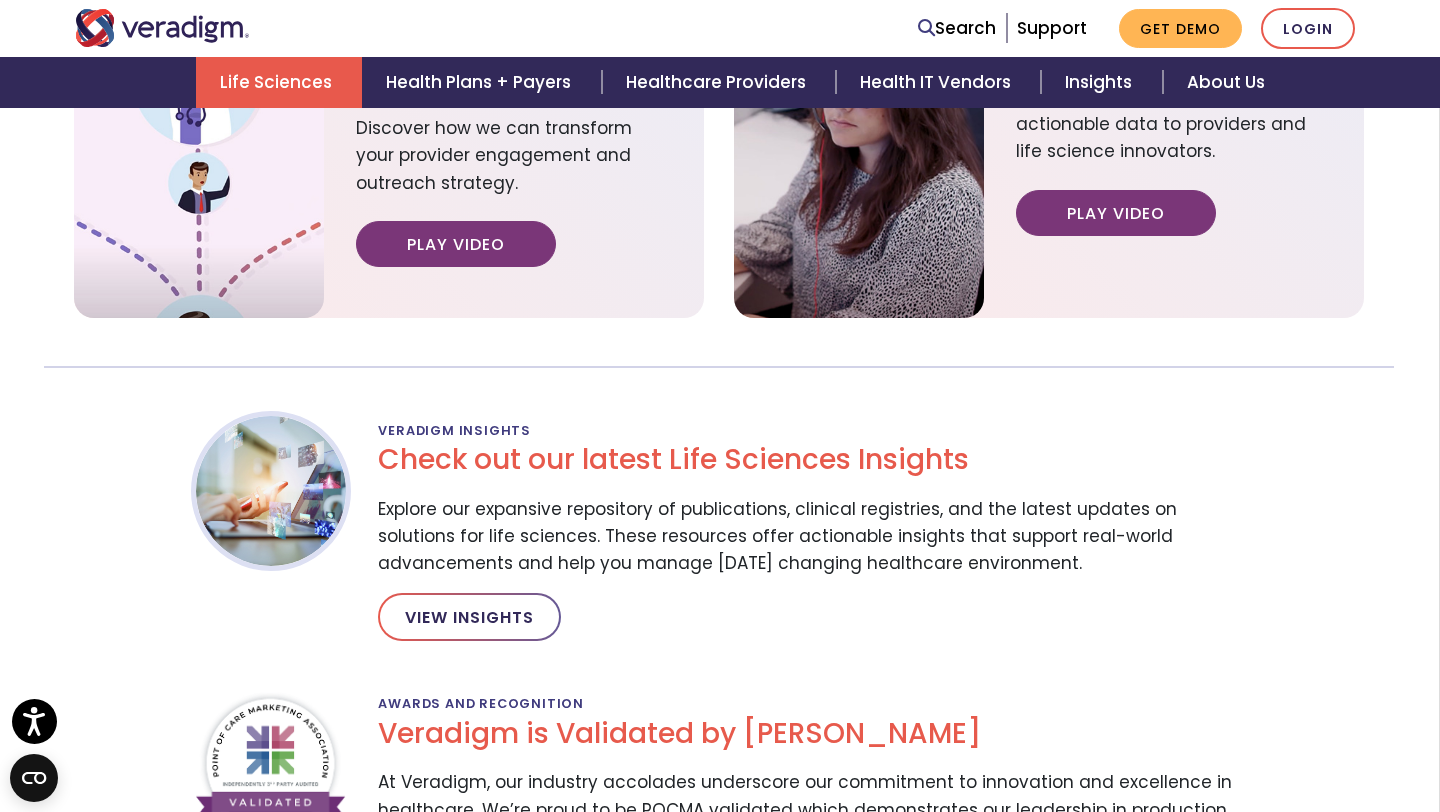 scroll, scrollTop: 2147, scrollLeft: 1, axis: both 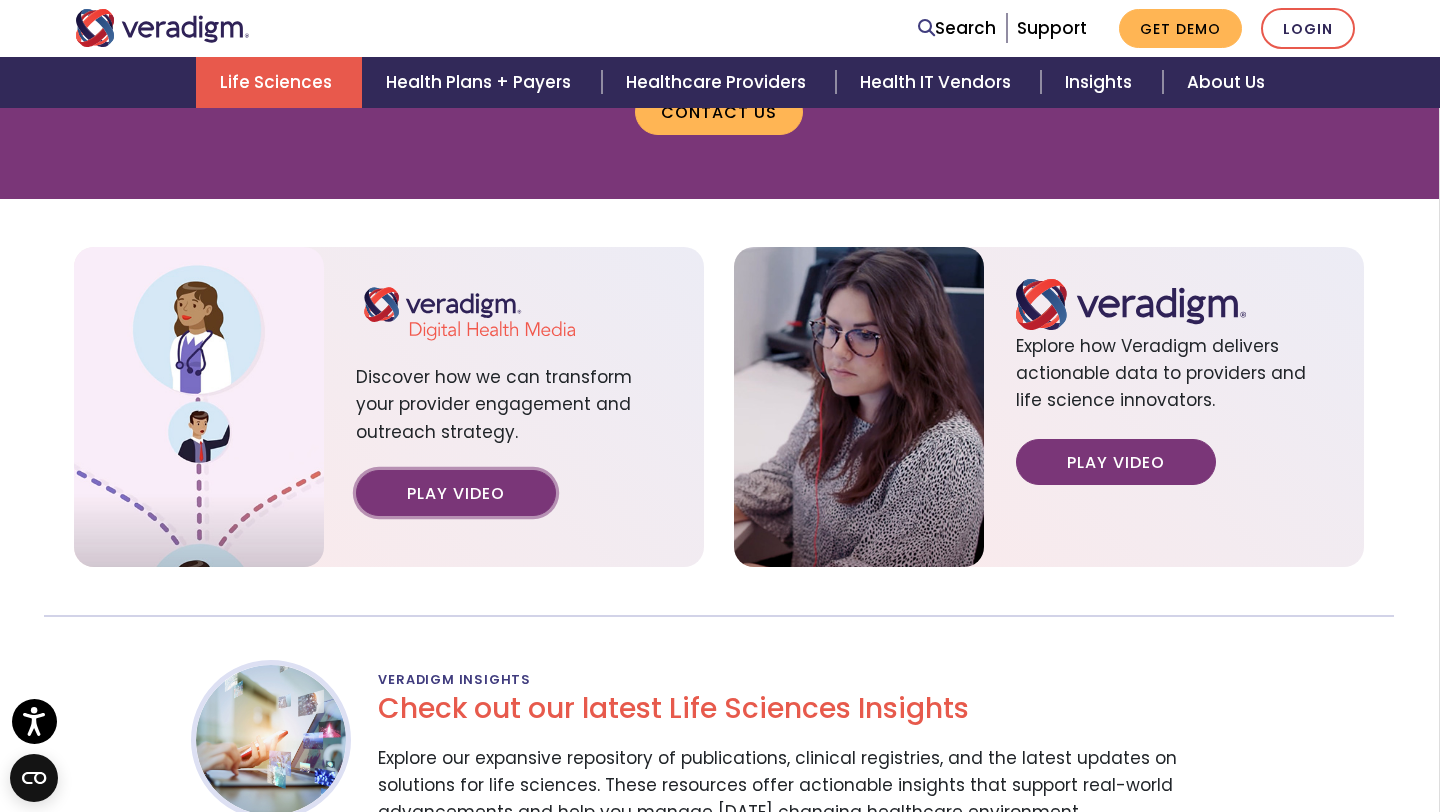 click on "Play Video" at bounding box center (456, 493) 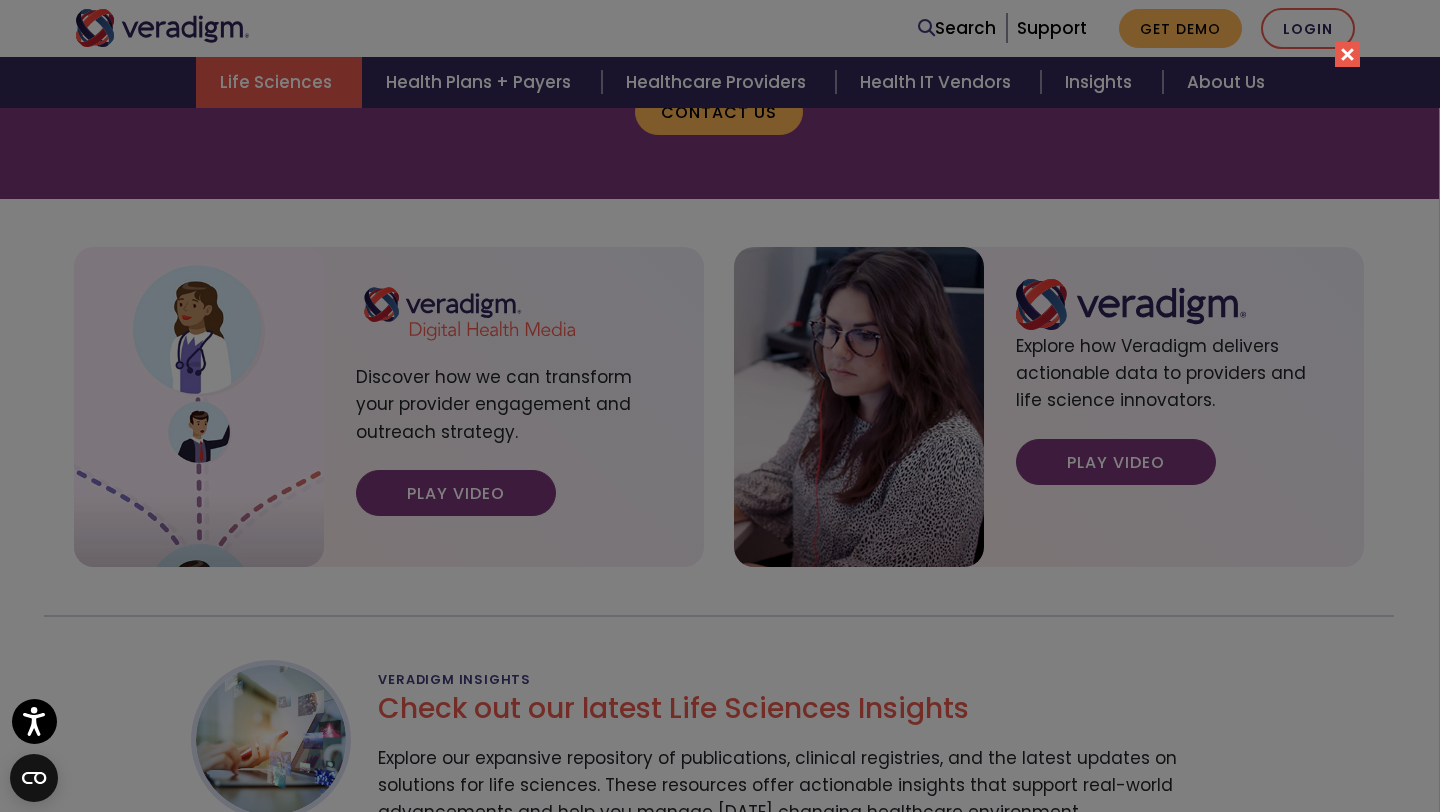 click at bounding box center (1347, 54) 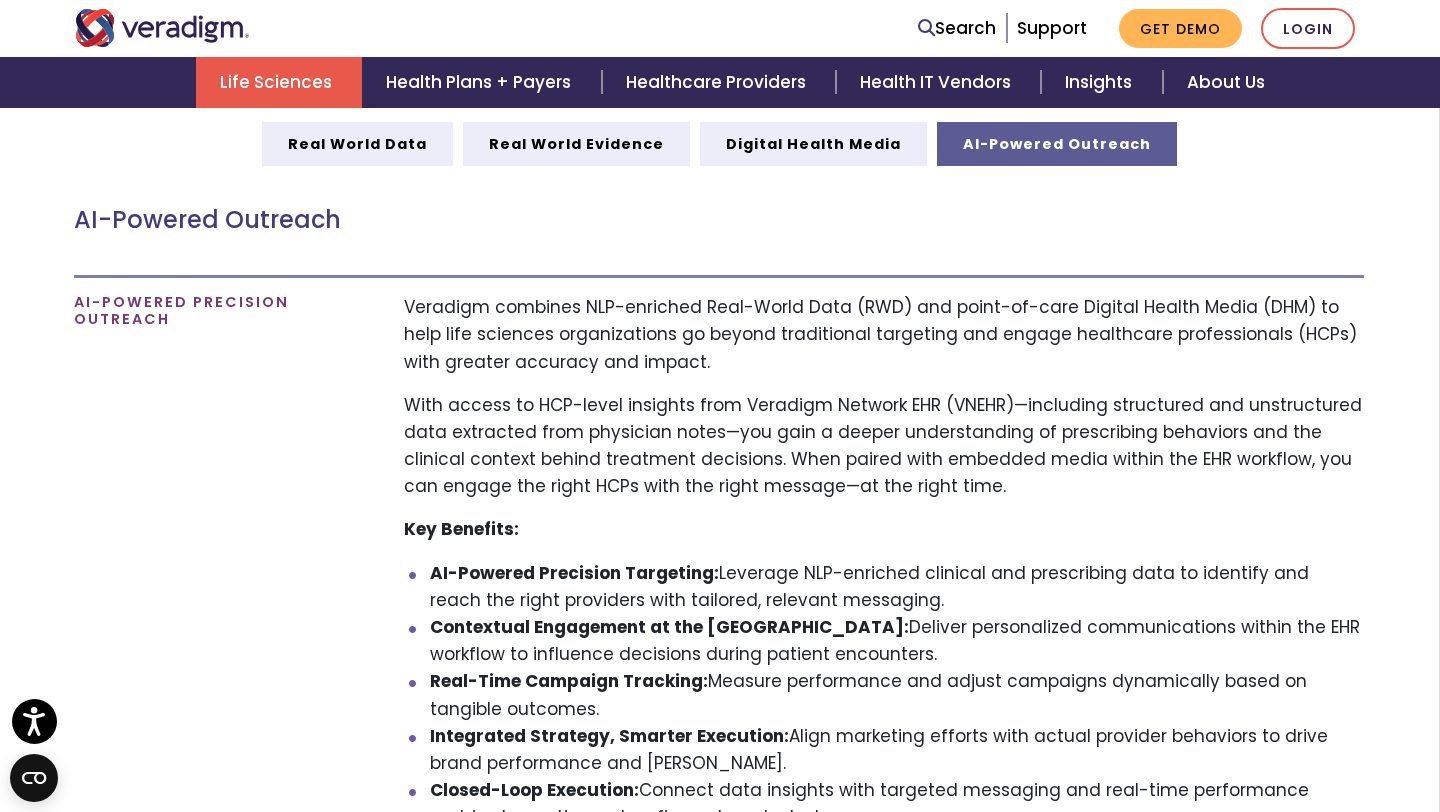 scroll, scrollTop: 1517, scrollLeft: 1, axis: both 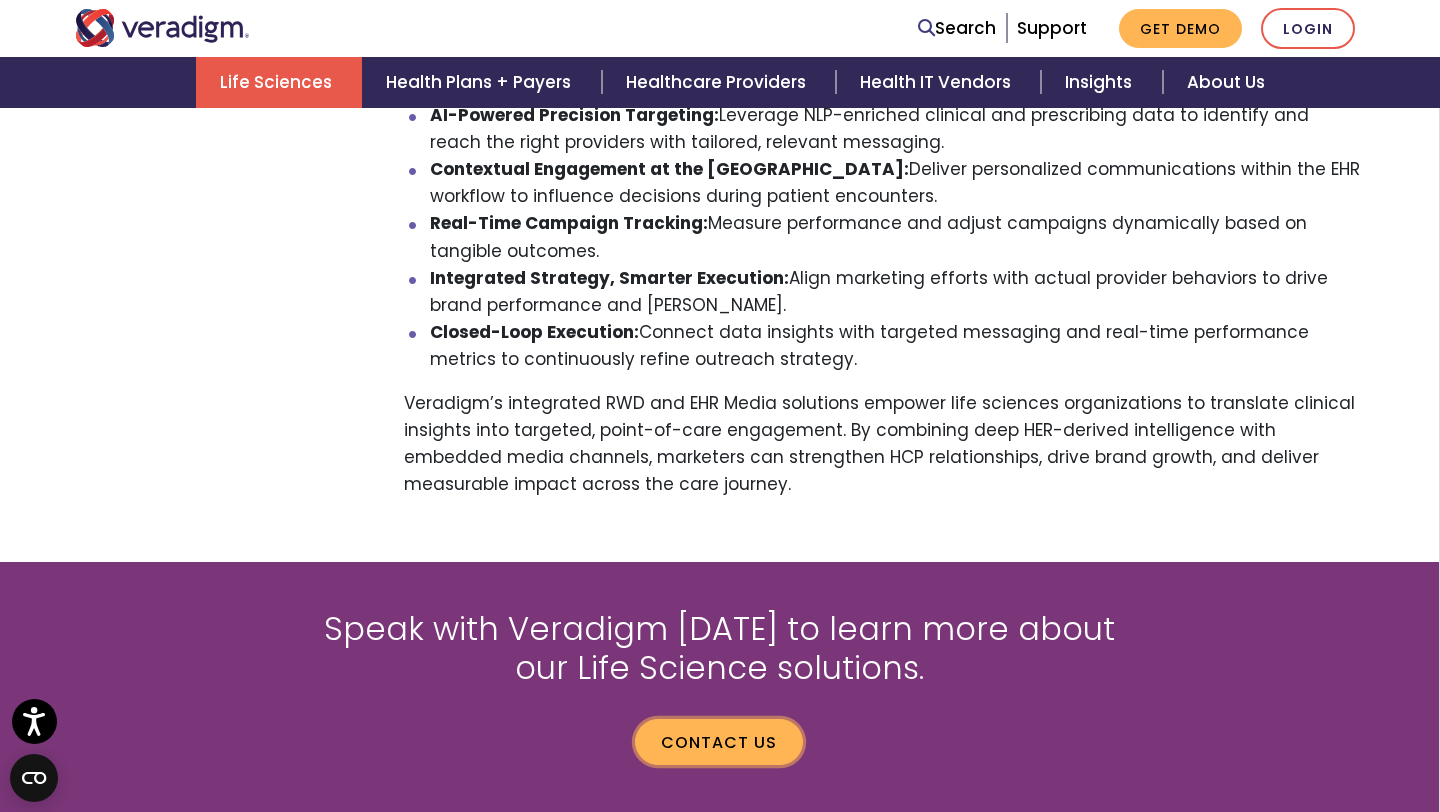click on "Contact us" at bounding box center [719, 742] 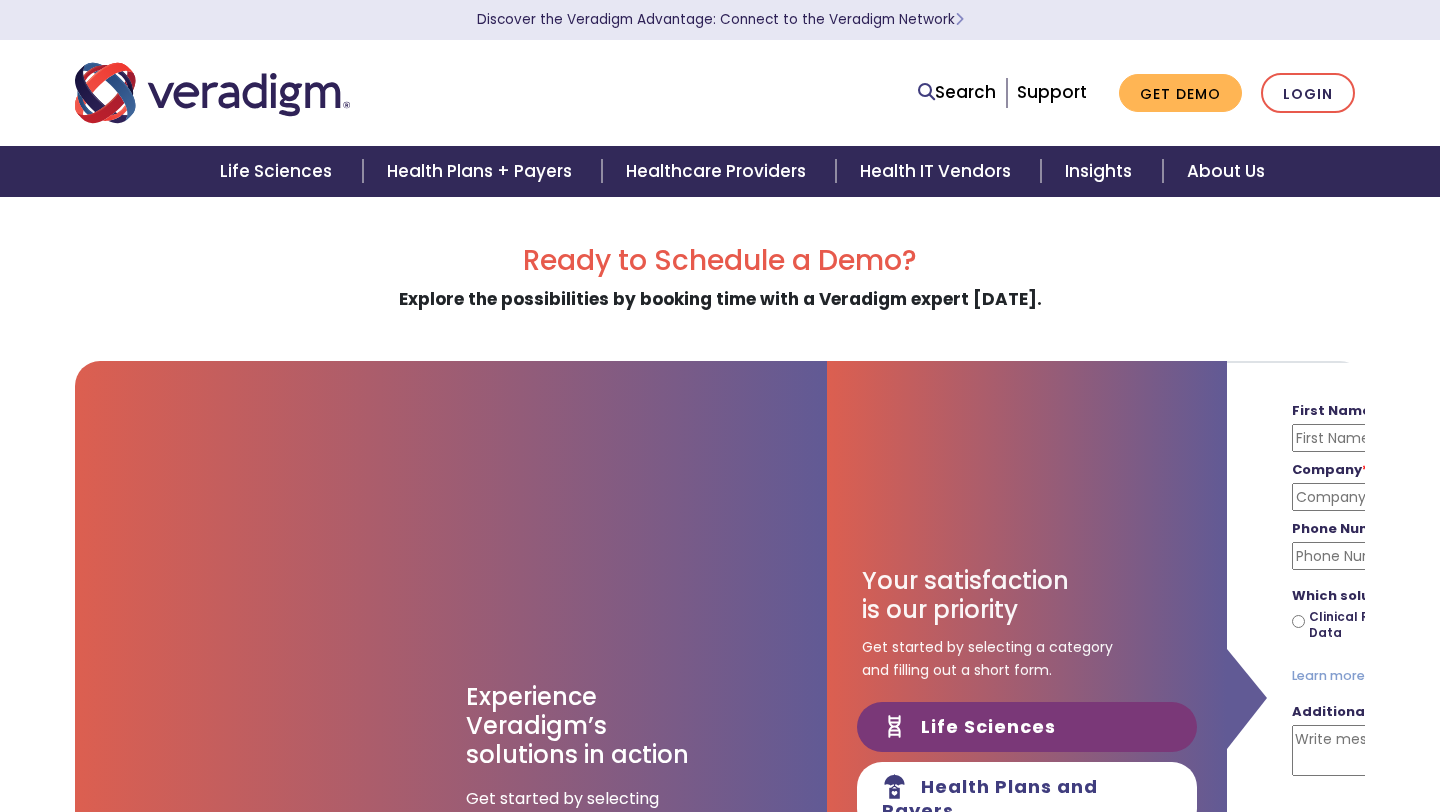 scroll, scrollTop: 0, scrollLeft: 0, axis: both 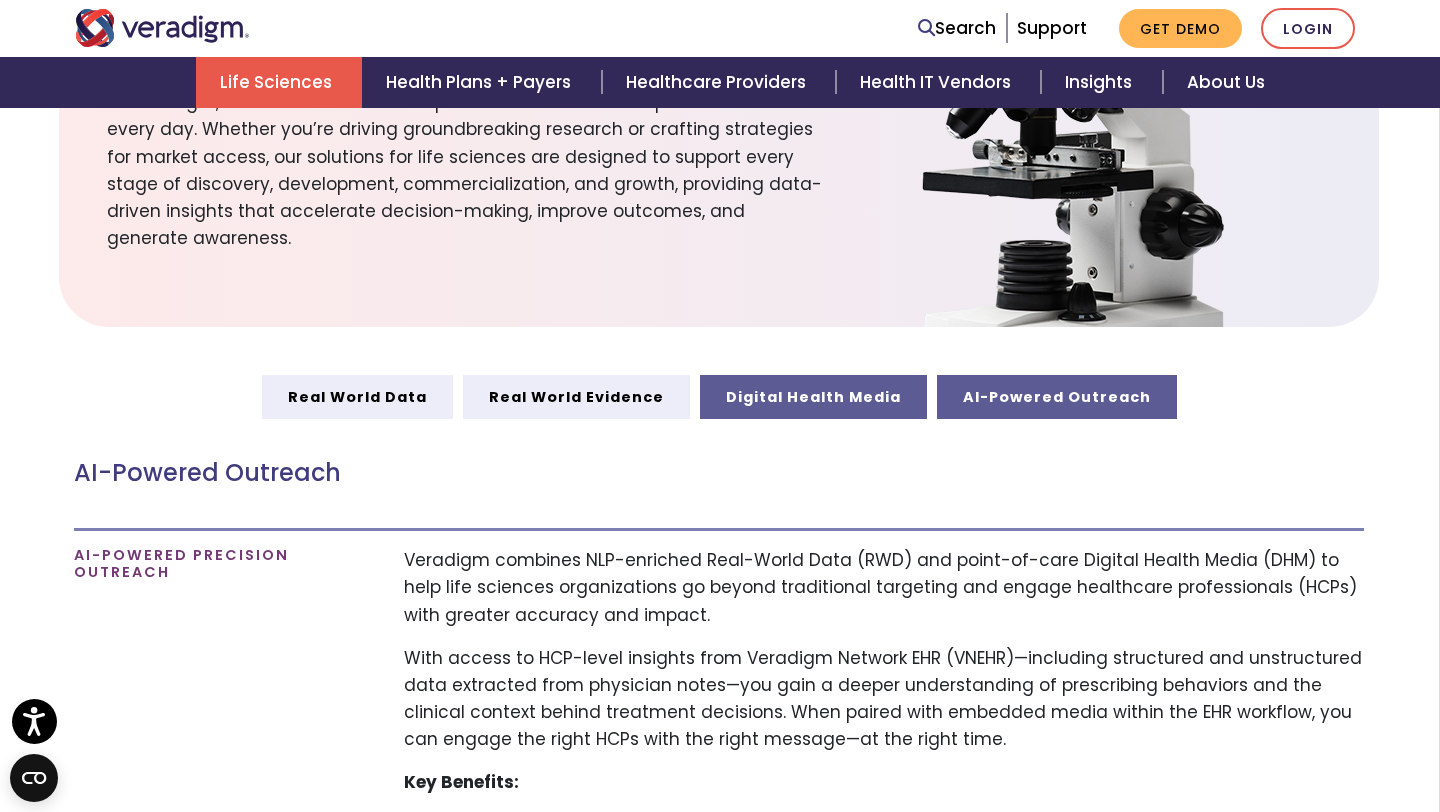 click on "Digital Health Media" at bounding box center (813, 397) 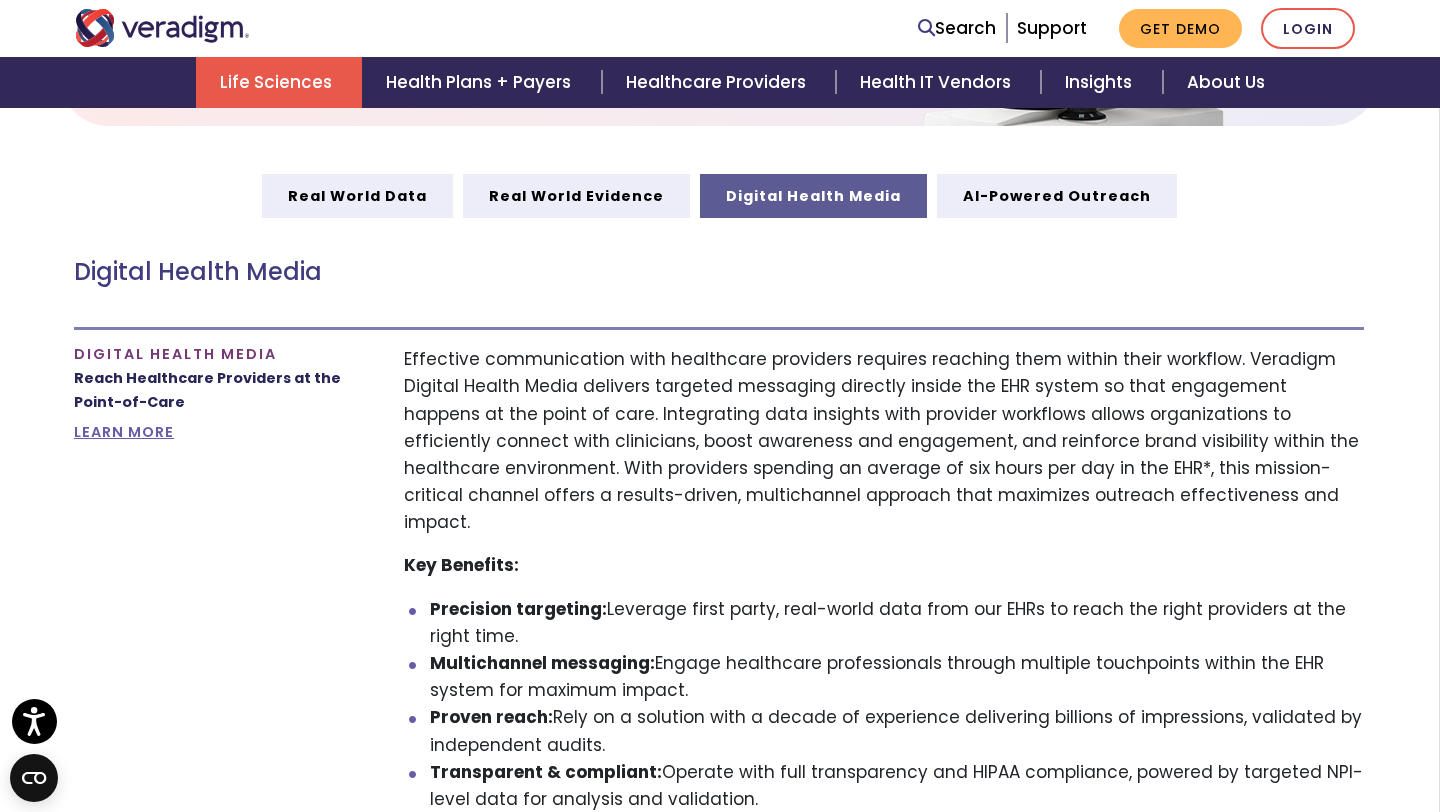 scroll, scrollTop: 982, scrollLeft: 1, axis: both 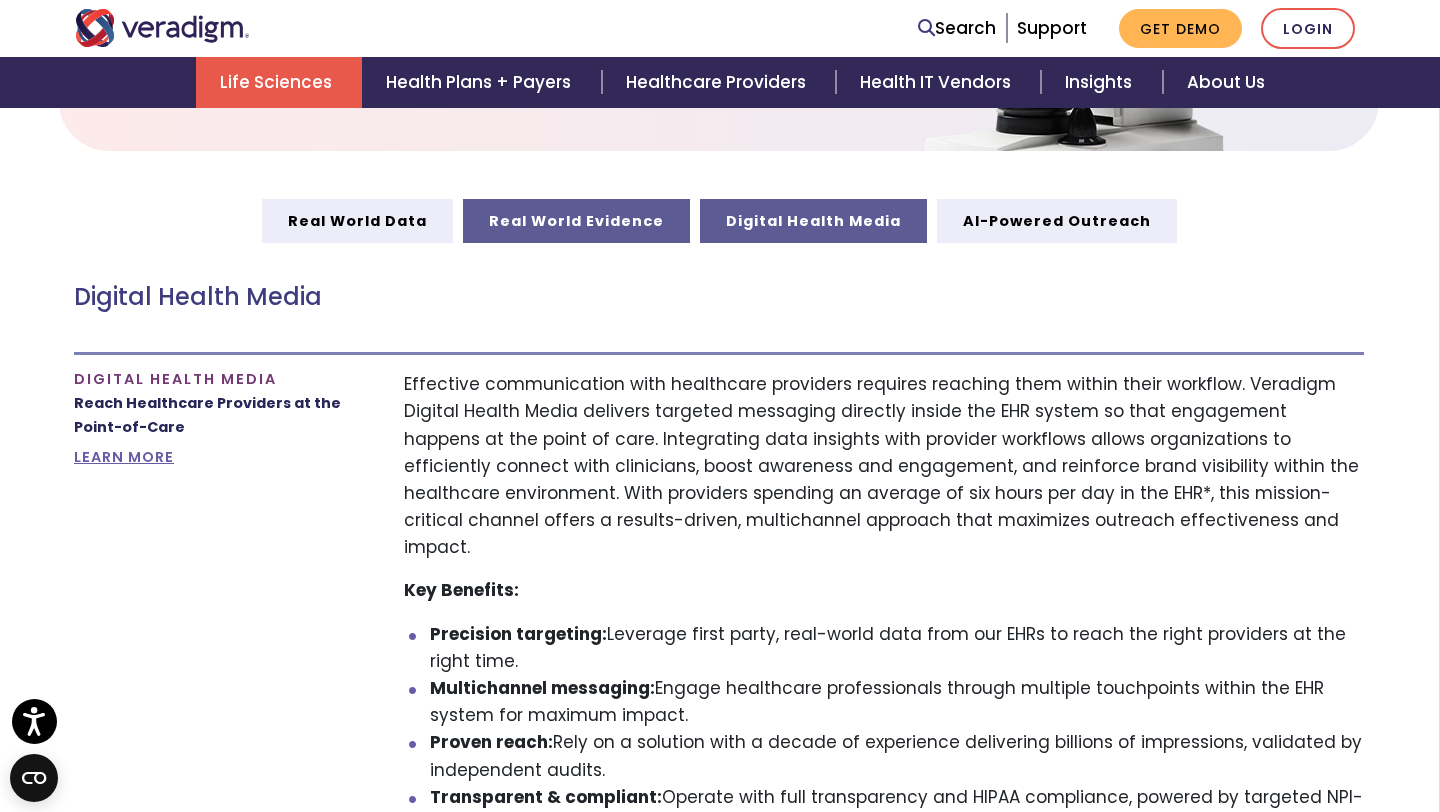 click on "Real World Evidence" at bounding box center [576, 221] 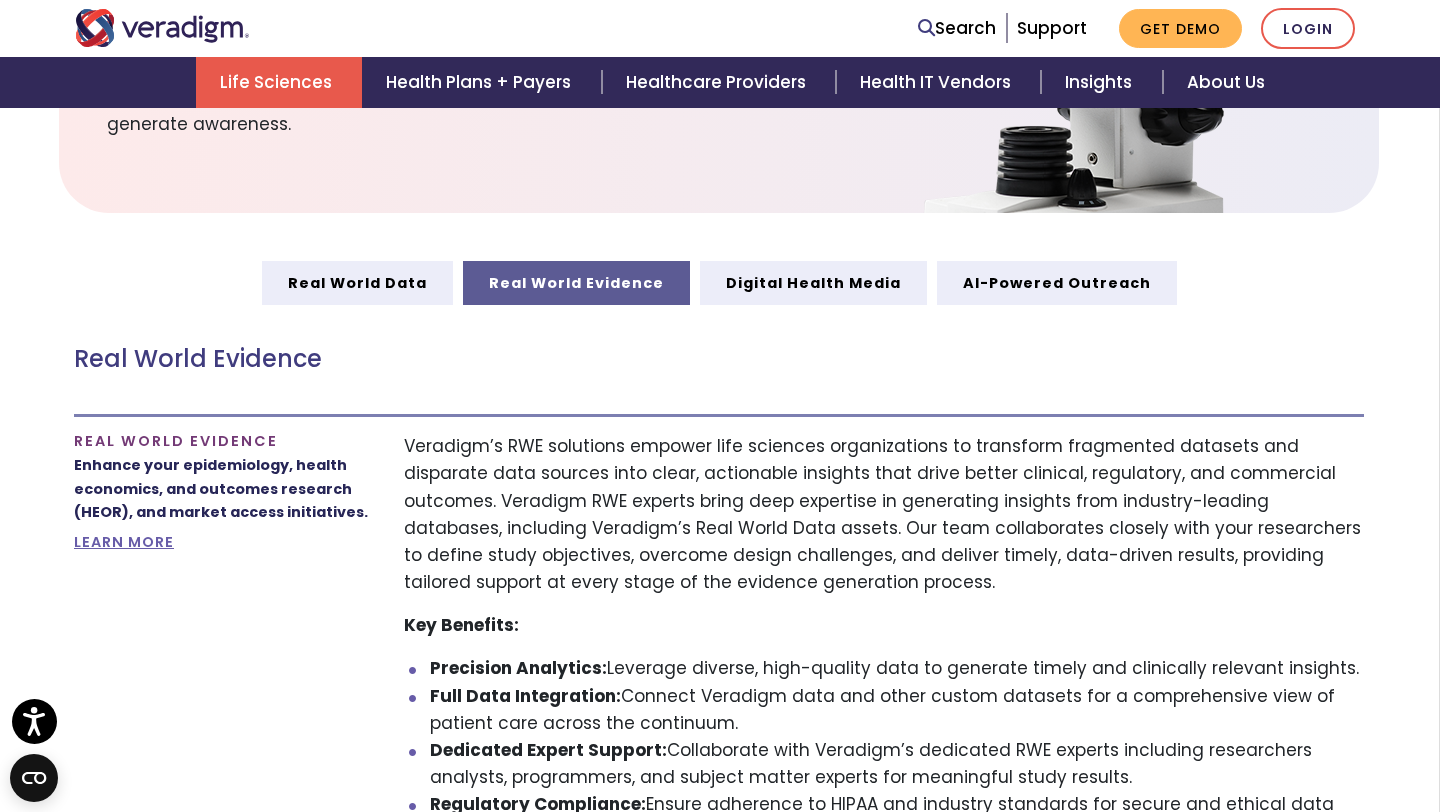 scroll, scrollTop: 879, scrollLeft: 1, axis: both 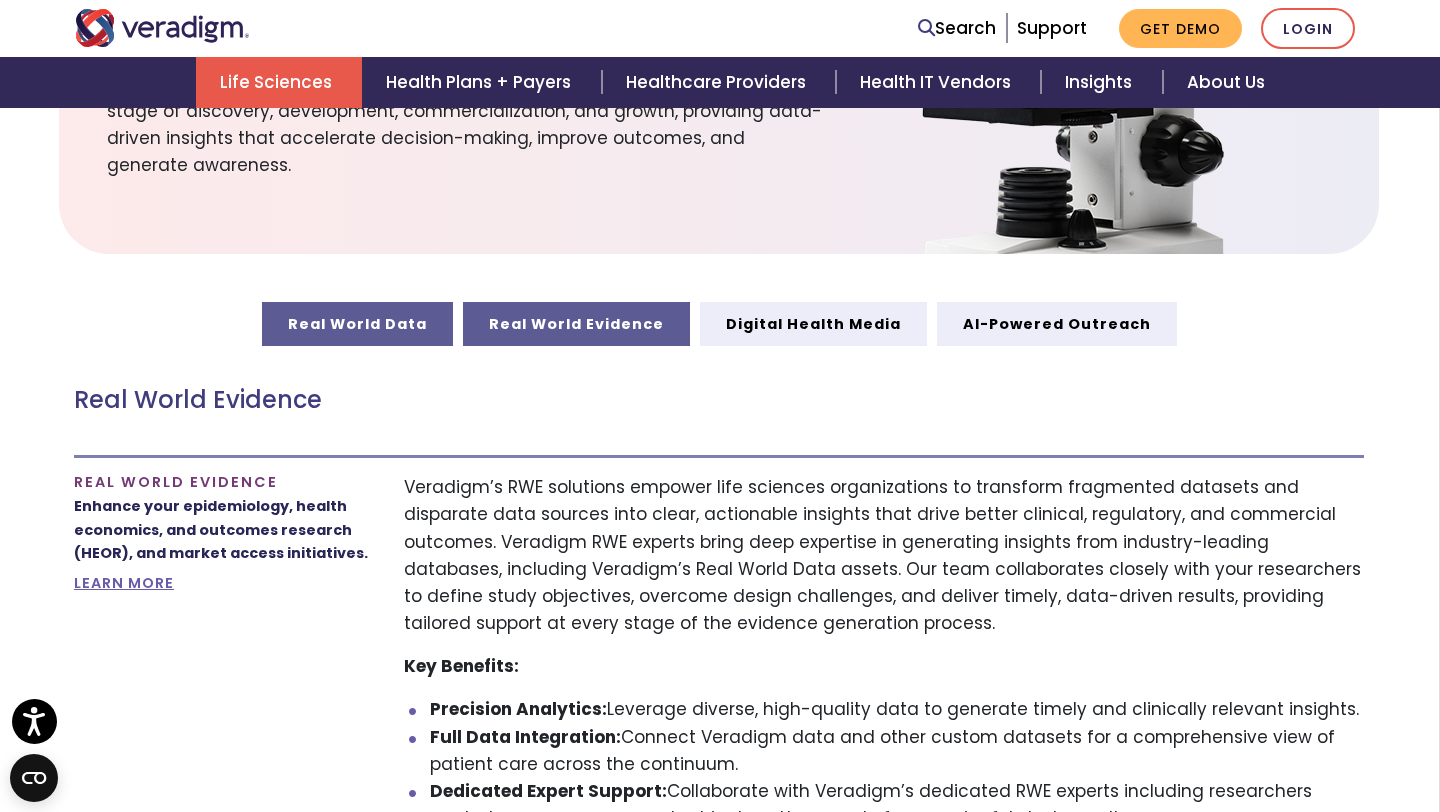 click on "Real World Data" at bounding box center [357, 324] 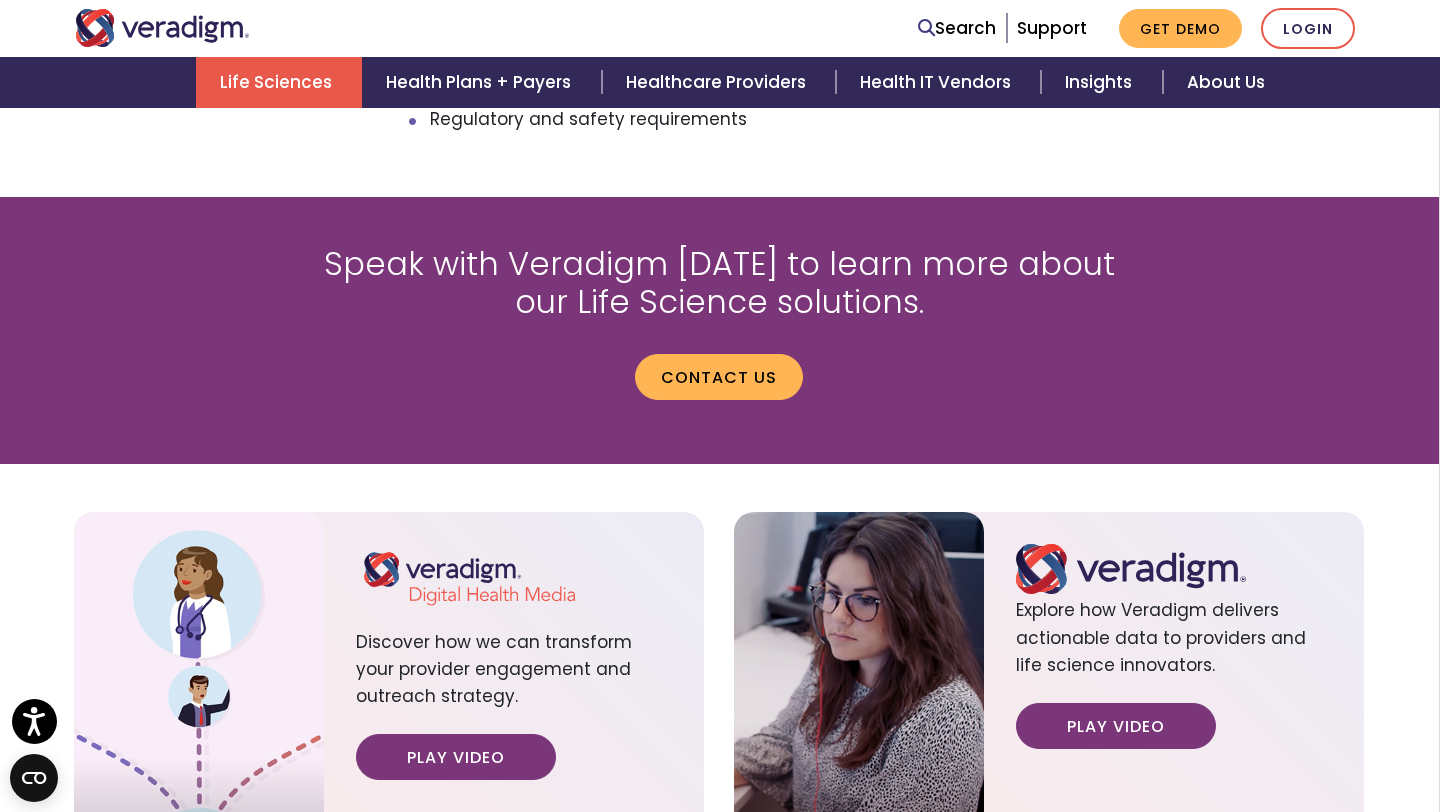 scroll, scrollTop: 2086, scrollLeft: 1, axis: both 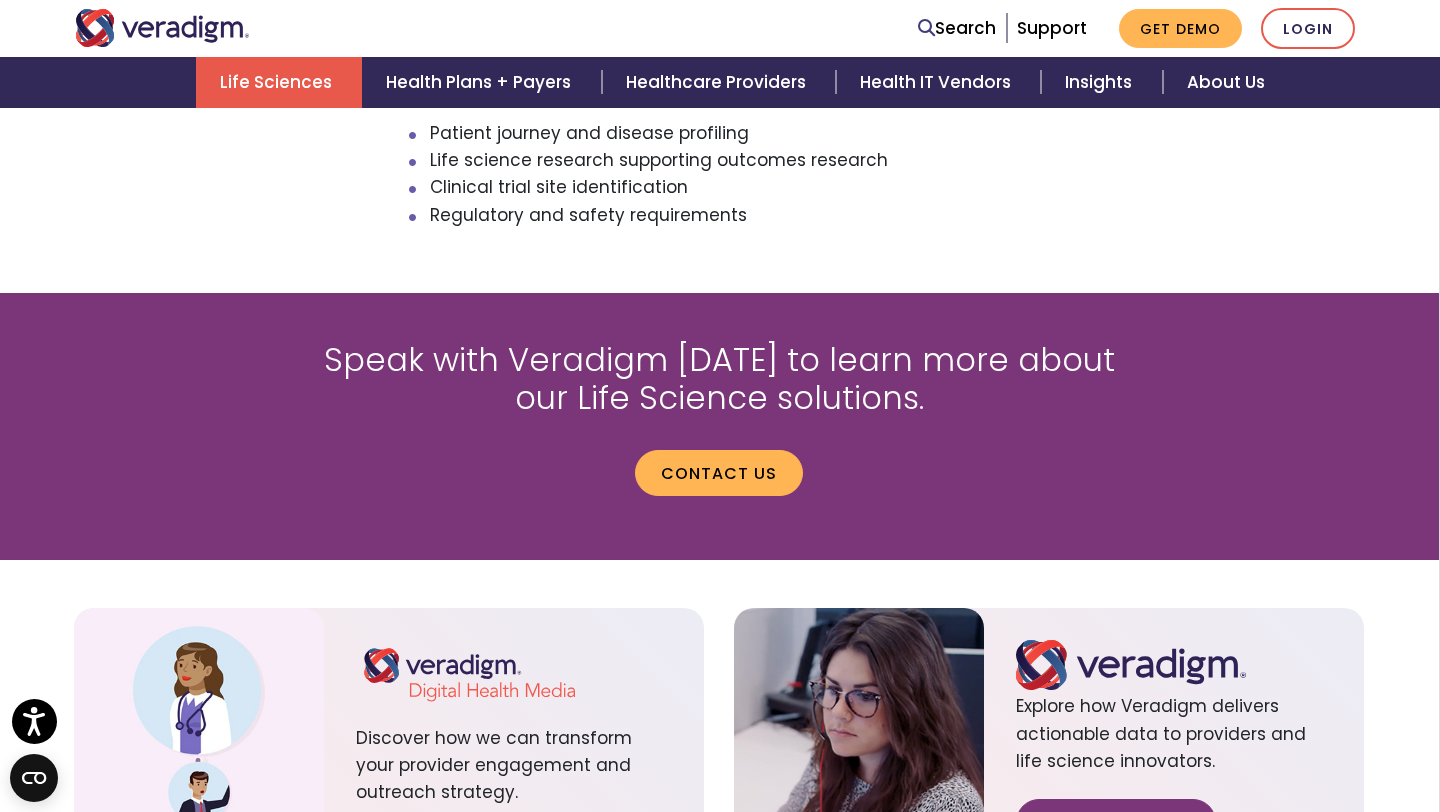click on "Speak with Veradigm today to learn more about our Life Science solutions.
Contact us" at bounding box center [719, 426] 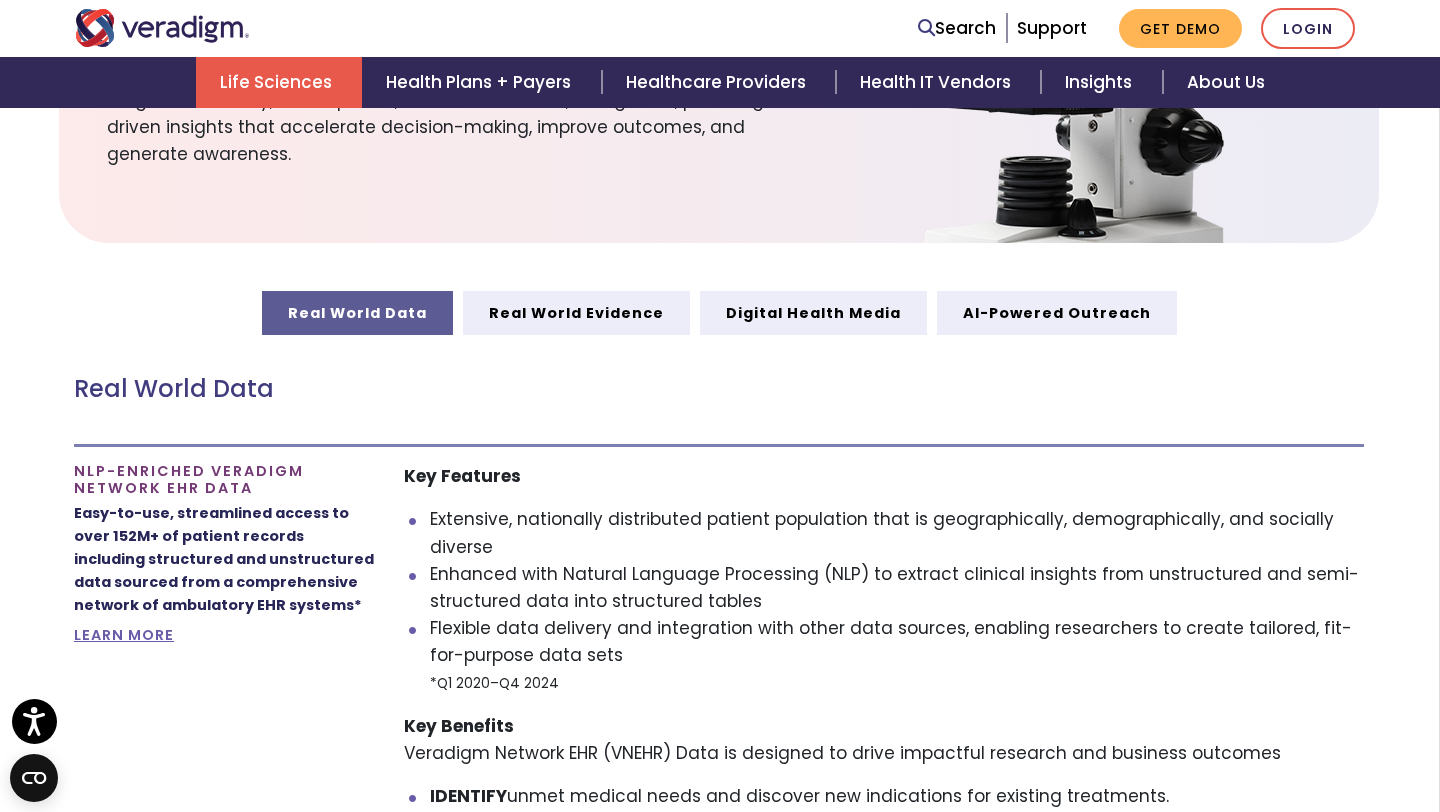 scroll, scrollTop: 784, scrollLeft: 1, axis: both 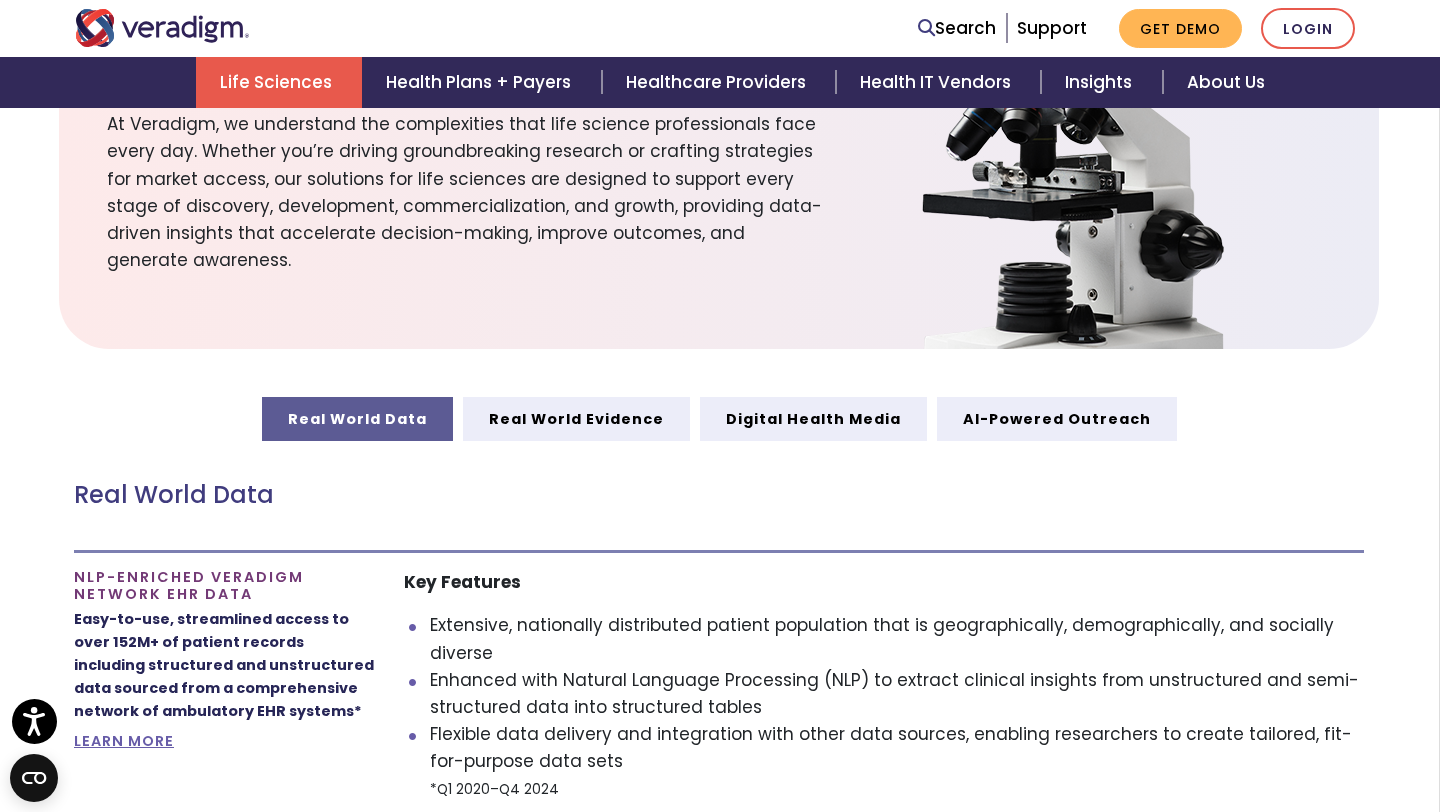 drag, startPoint x: 295, startPoint y: 421, endPoint x: 455, endPoint y: 418, distance: 160.02812 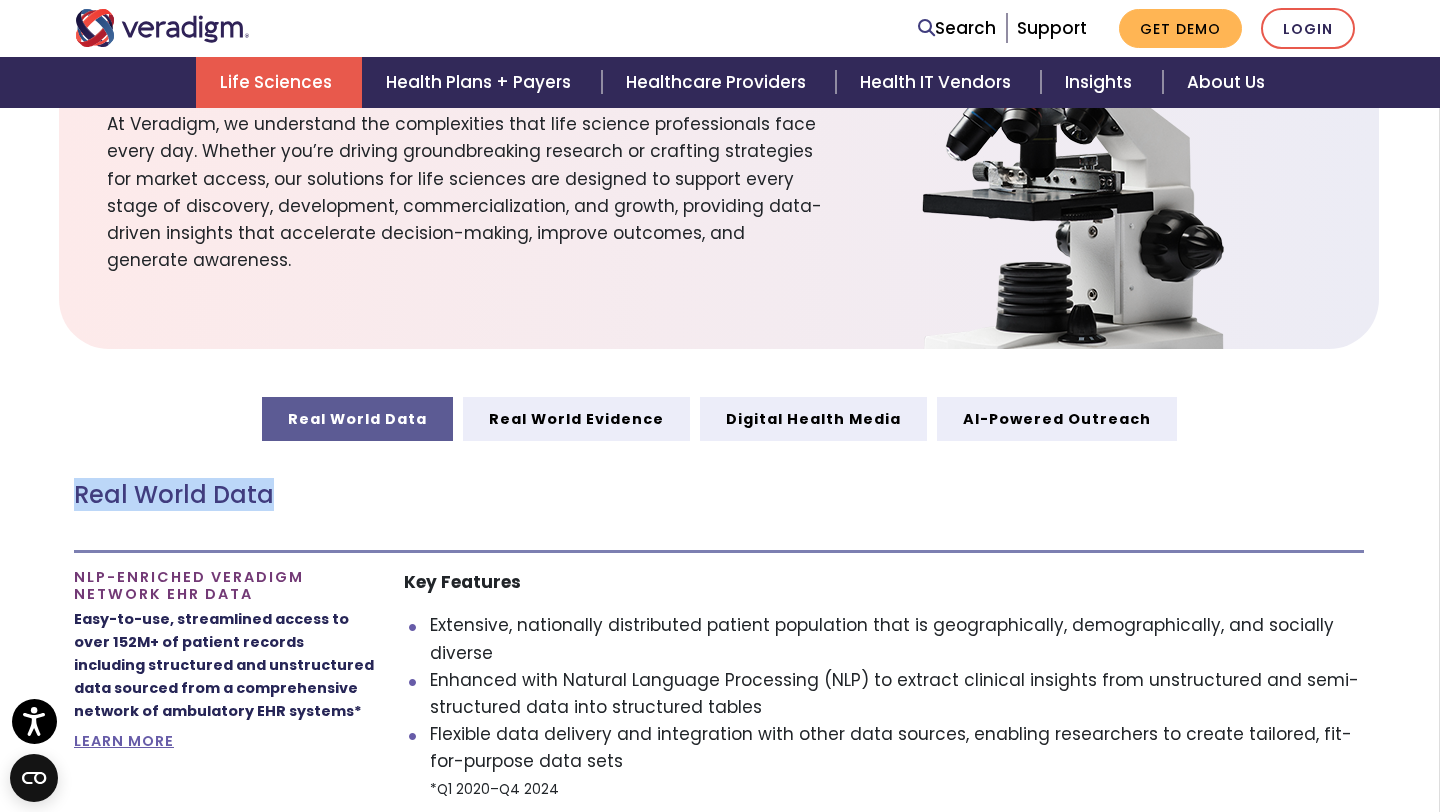 drag, startPoint x: 379, startPoint y: 519, endPoint x: 55, endPoint y: 487, distance: 325.57642 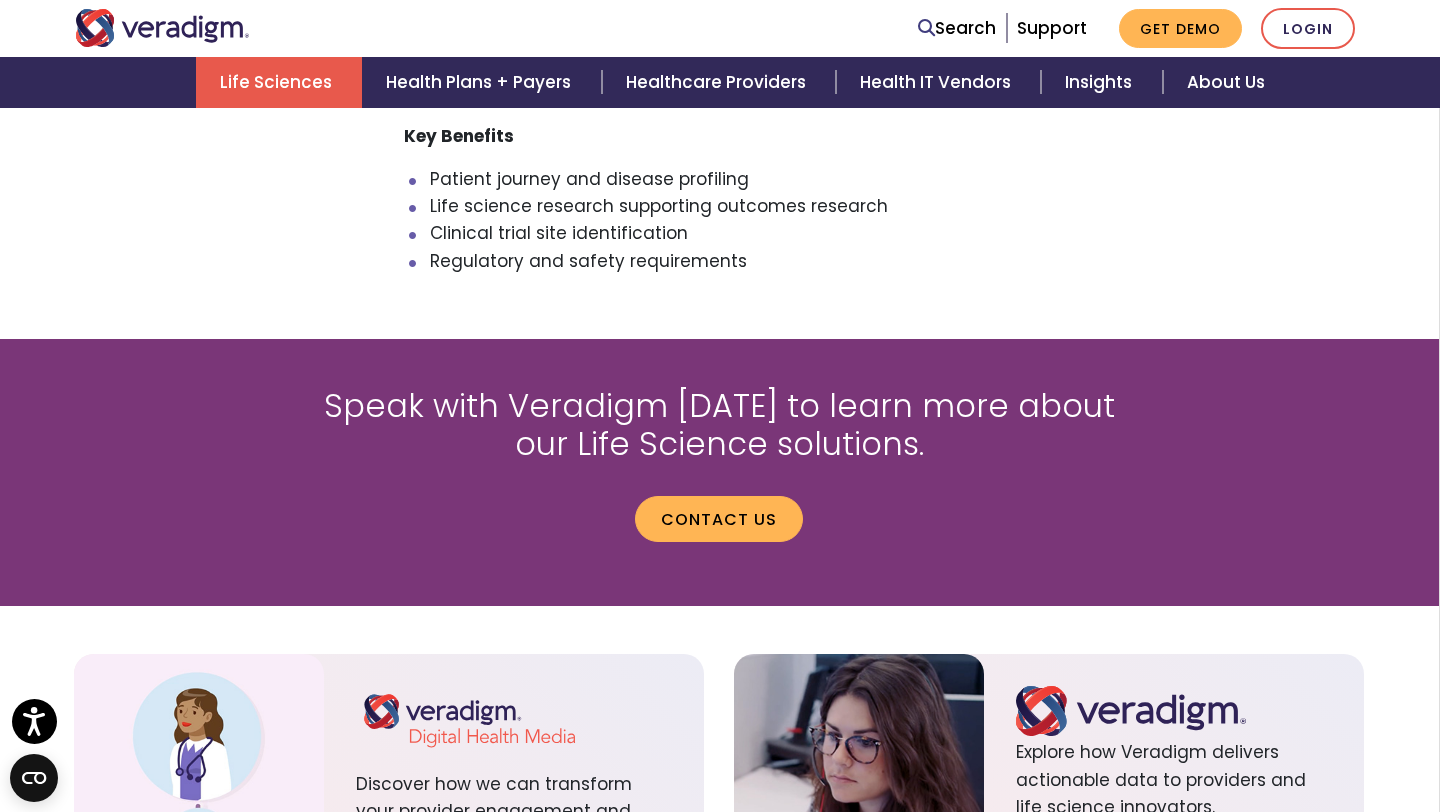 scroll, scrollTop: 2095, scrollLeft: 1, axis: both 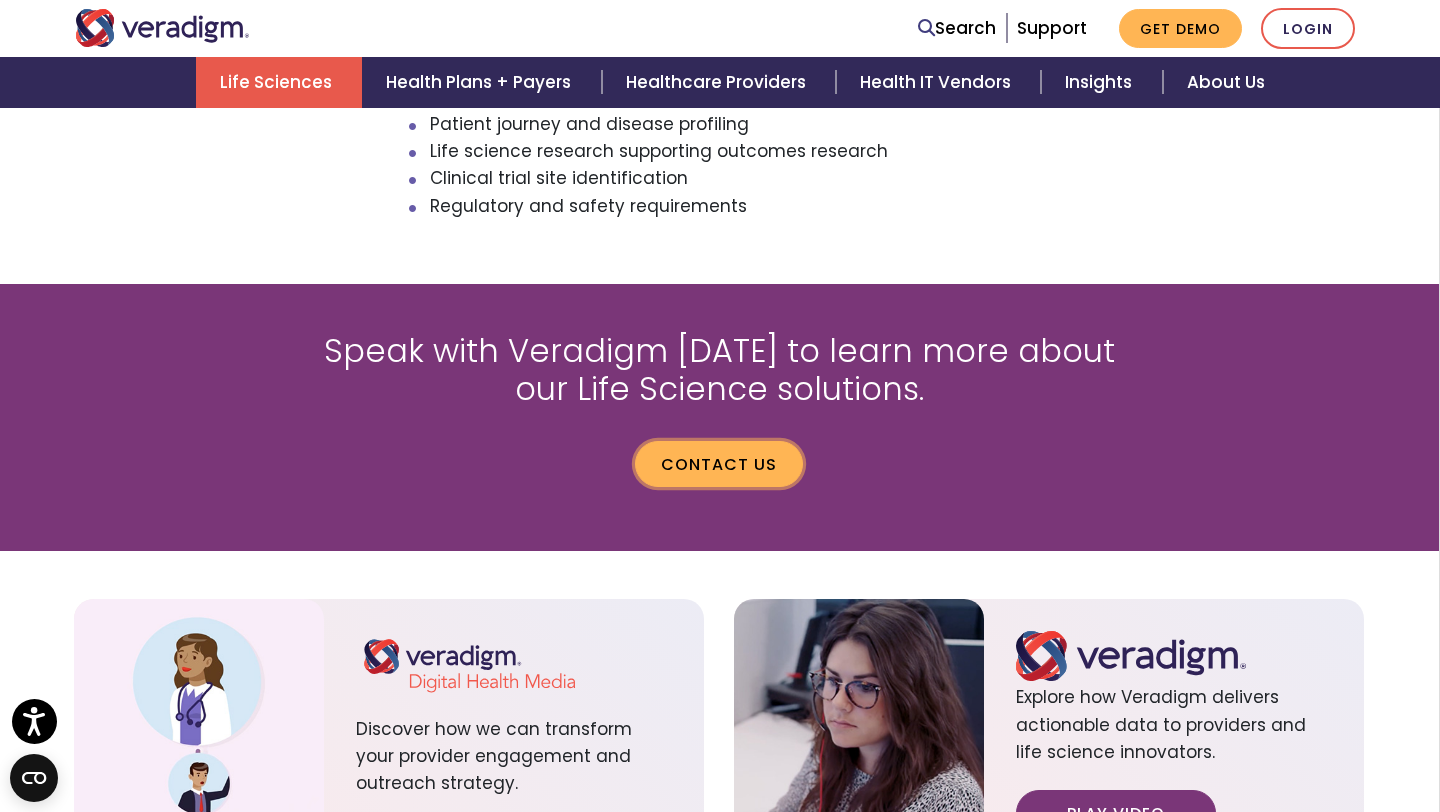 click on "Contact us" at bounding box center (719, 464) 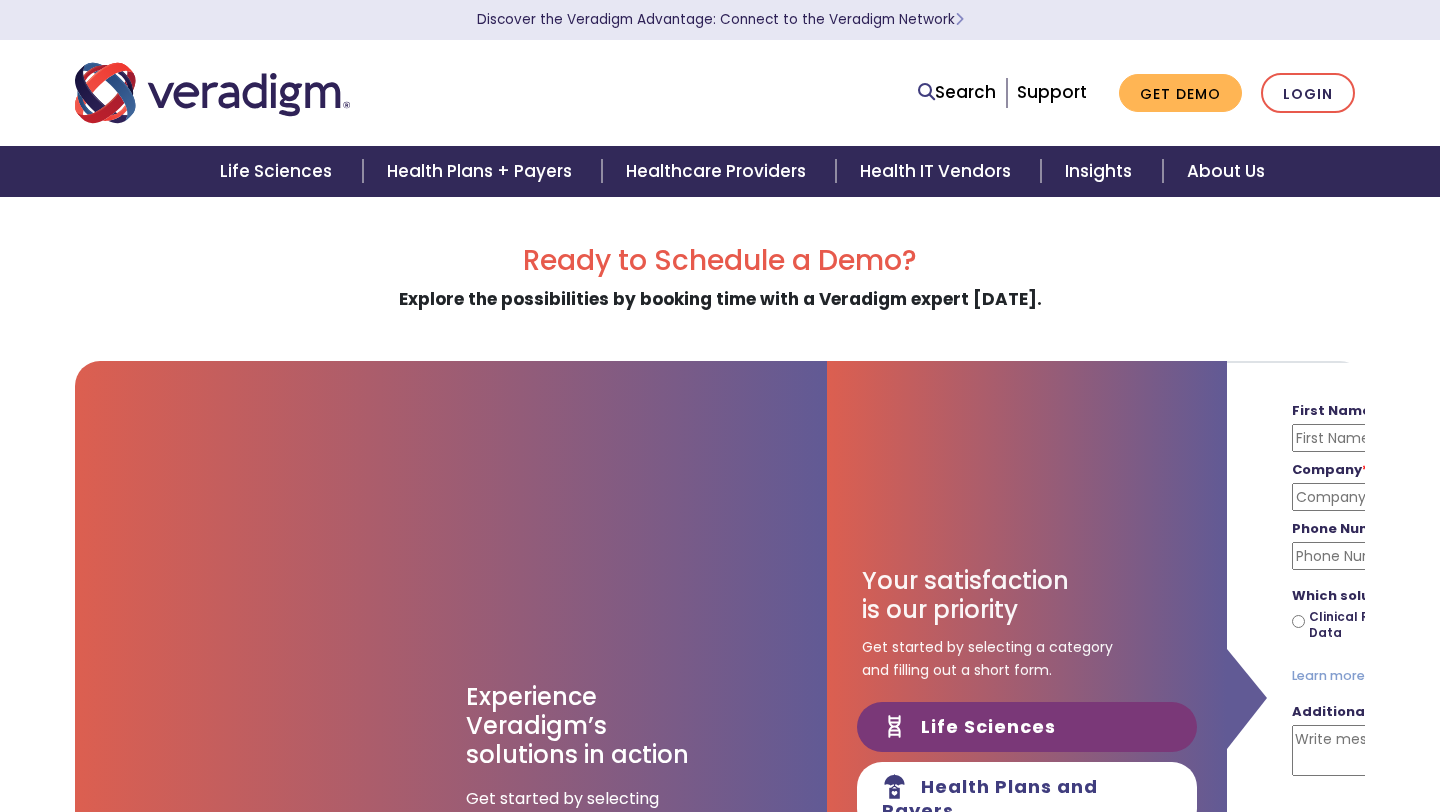 scroll, scrollTop: 20, scrollLeft: 0, axis: vertical 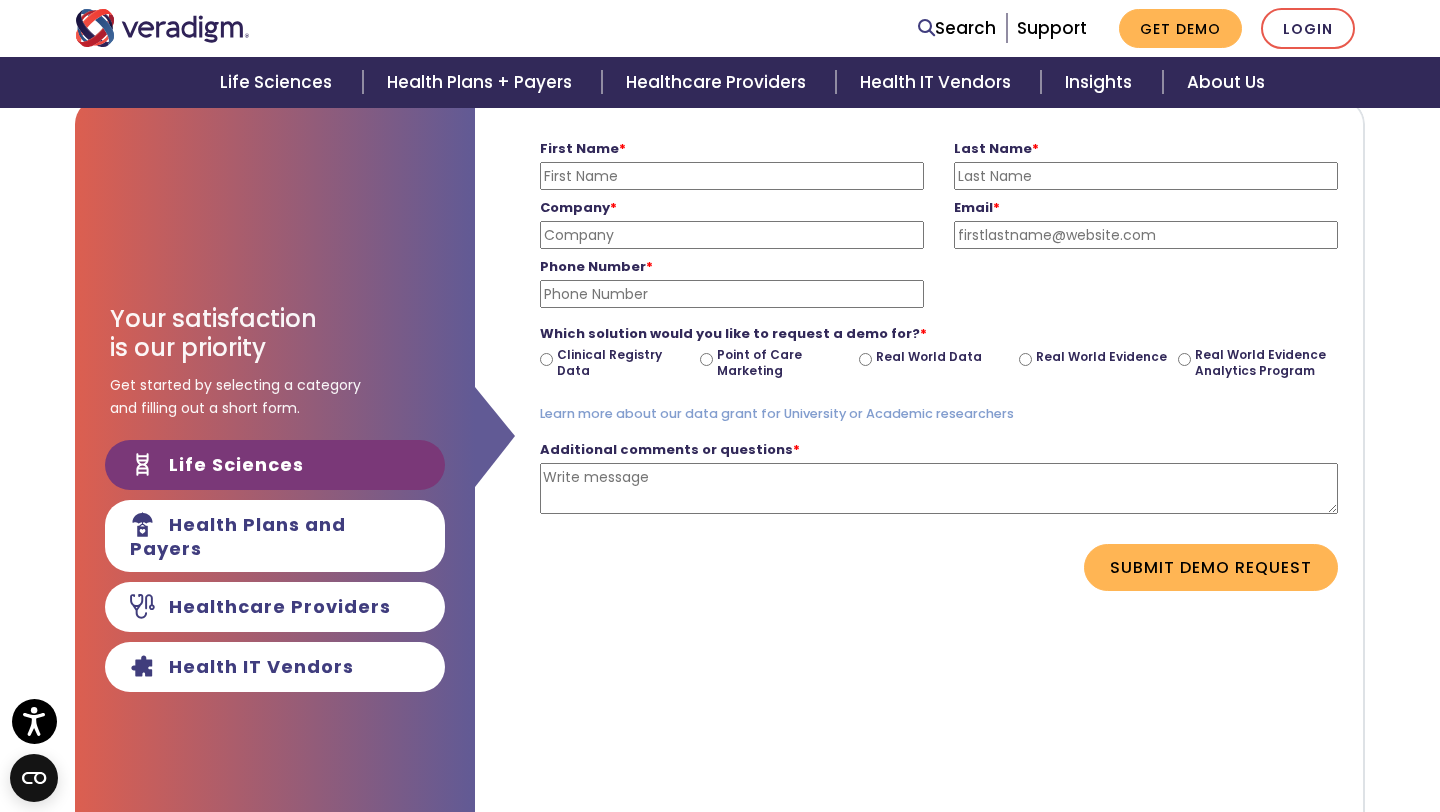 click on "Real World Data" at bounding box center (865, 359) 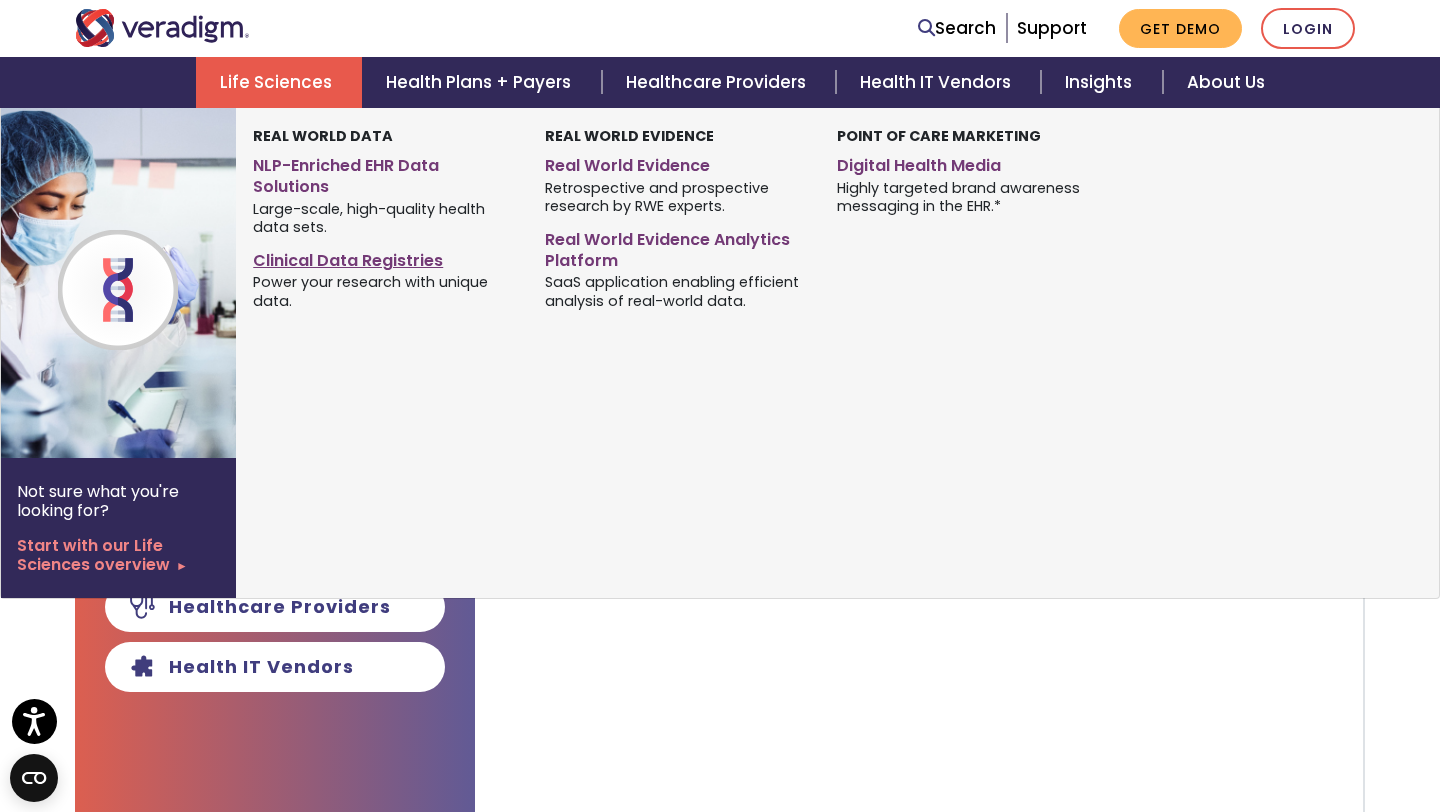 click on "Clinical Data Registries" at bounding box center (384, 257) 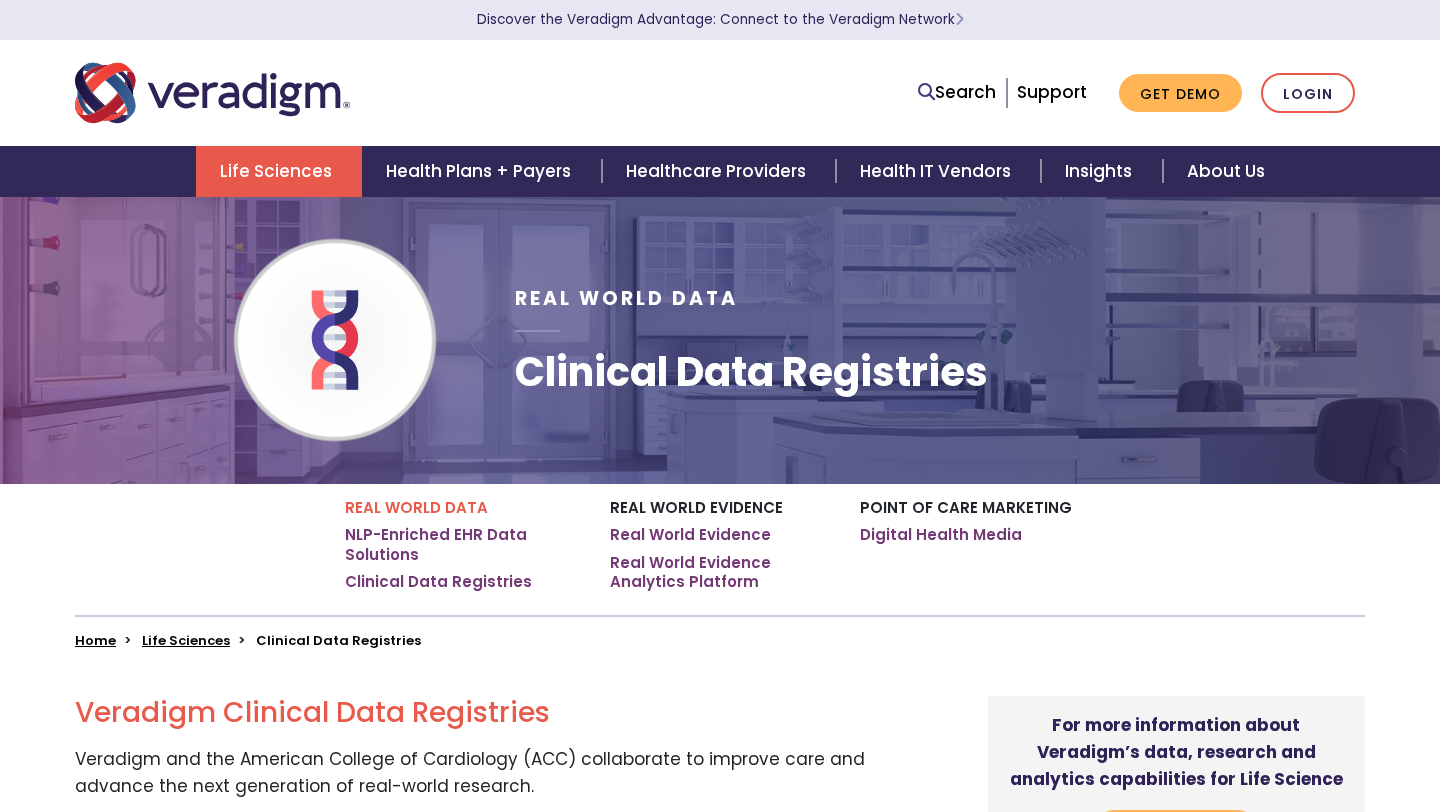 scroll, scrollTop: 0, scrollLeft: 0, axis: both 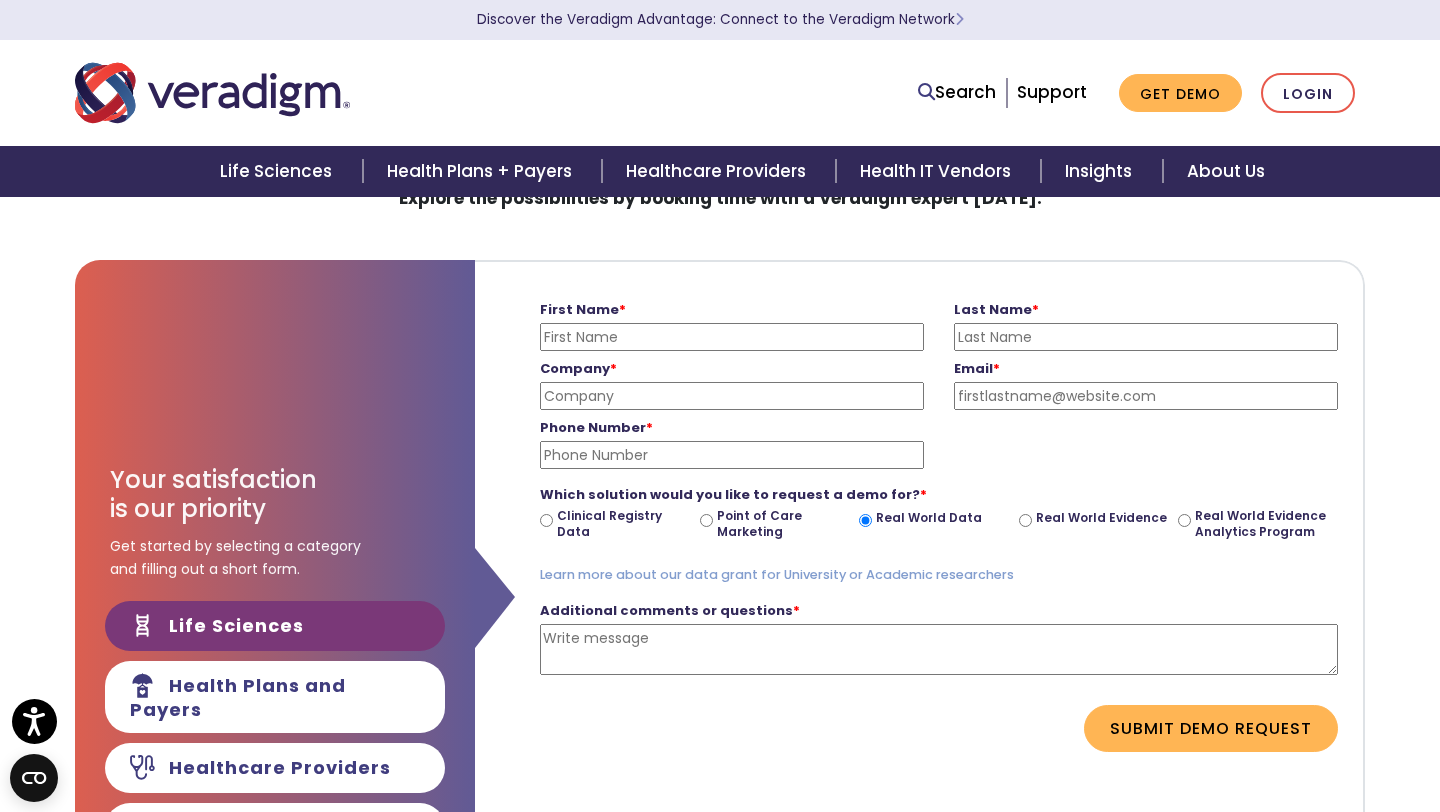 click on "First Name *" at bounding box center (732, 337) 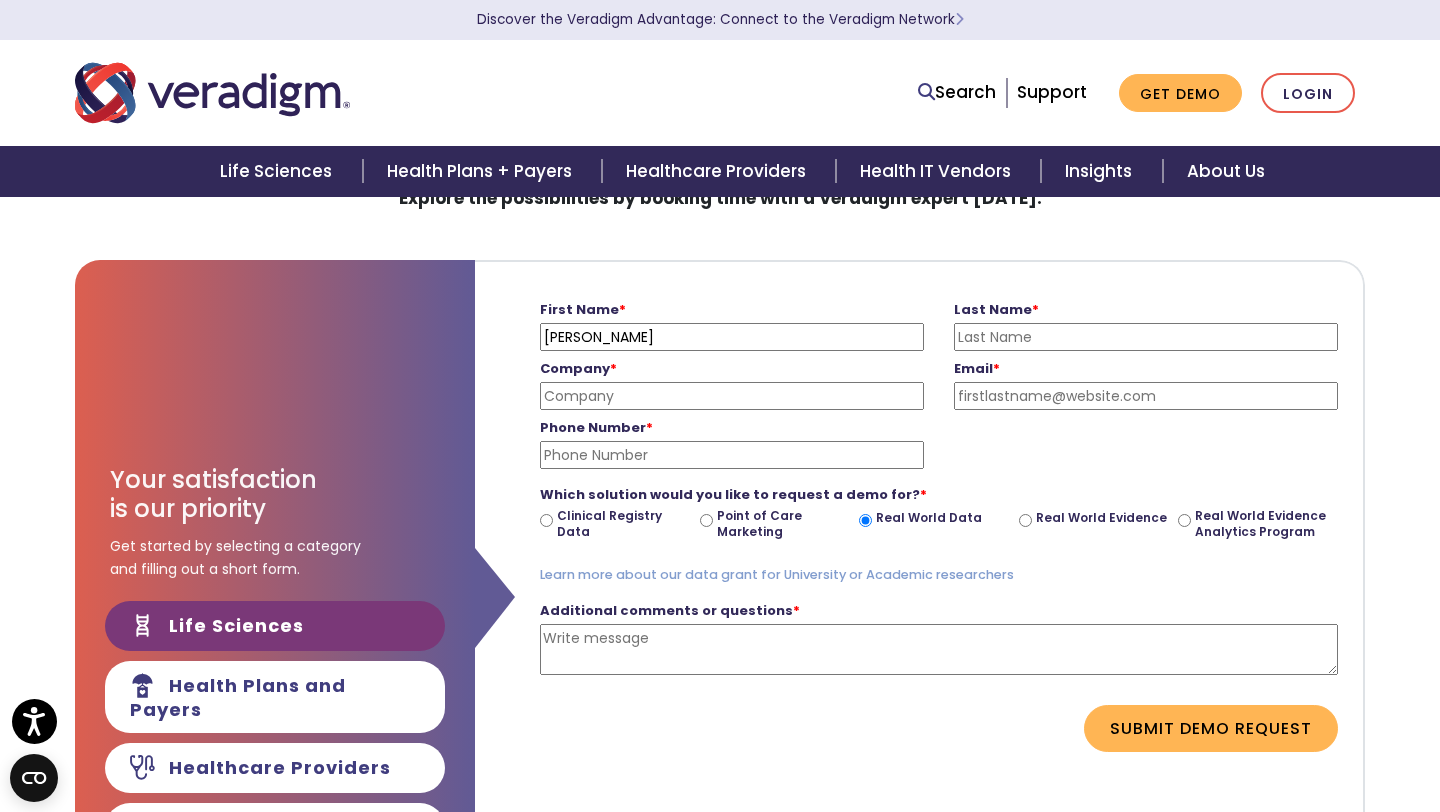 type on "[PERSON_NAME]" 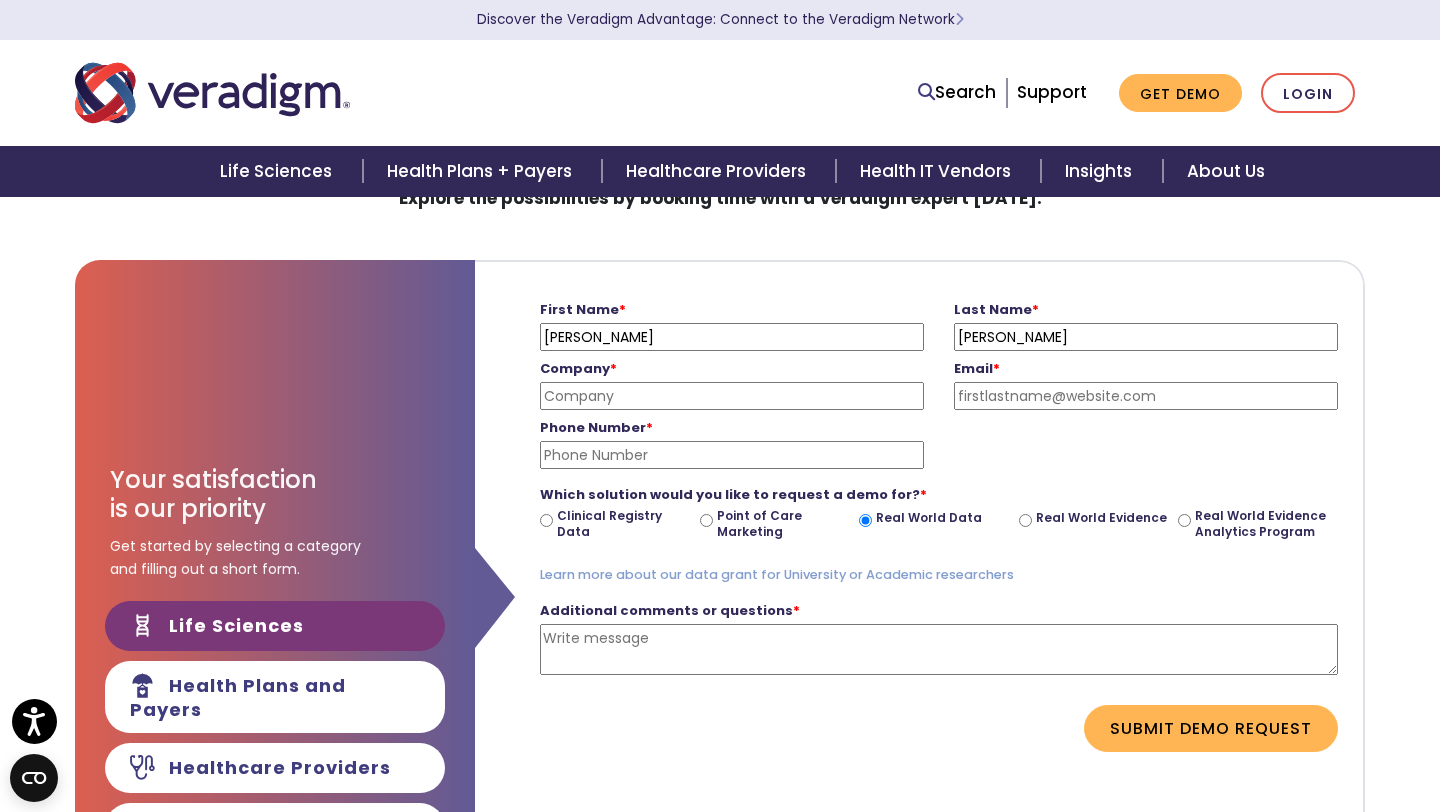 type on "[PERSON_NAME]" 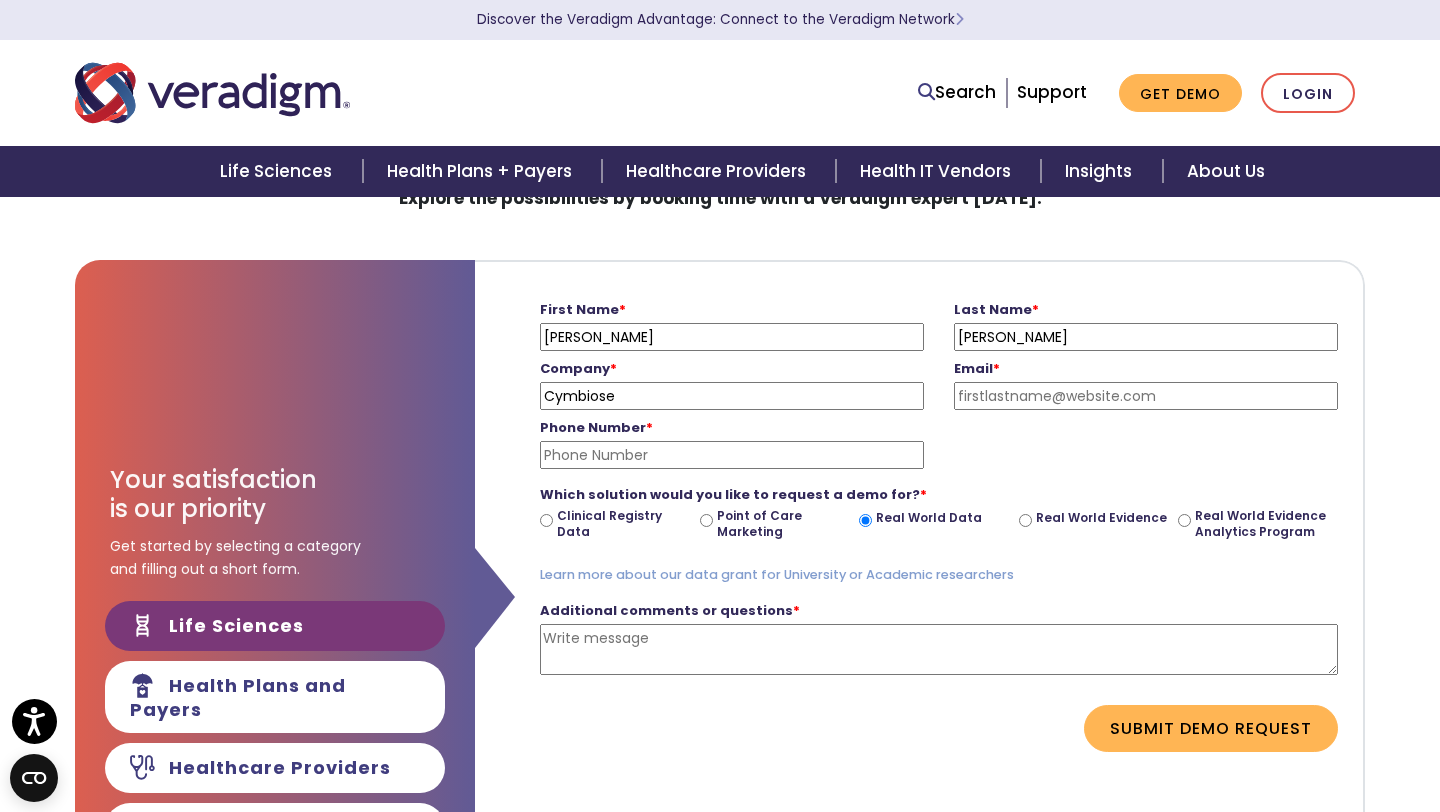 type on "Cymbiose" 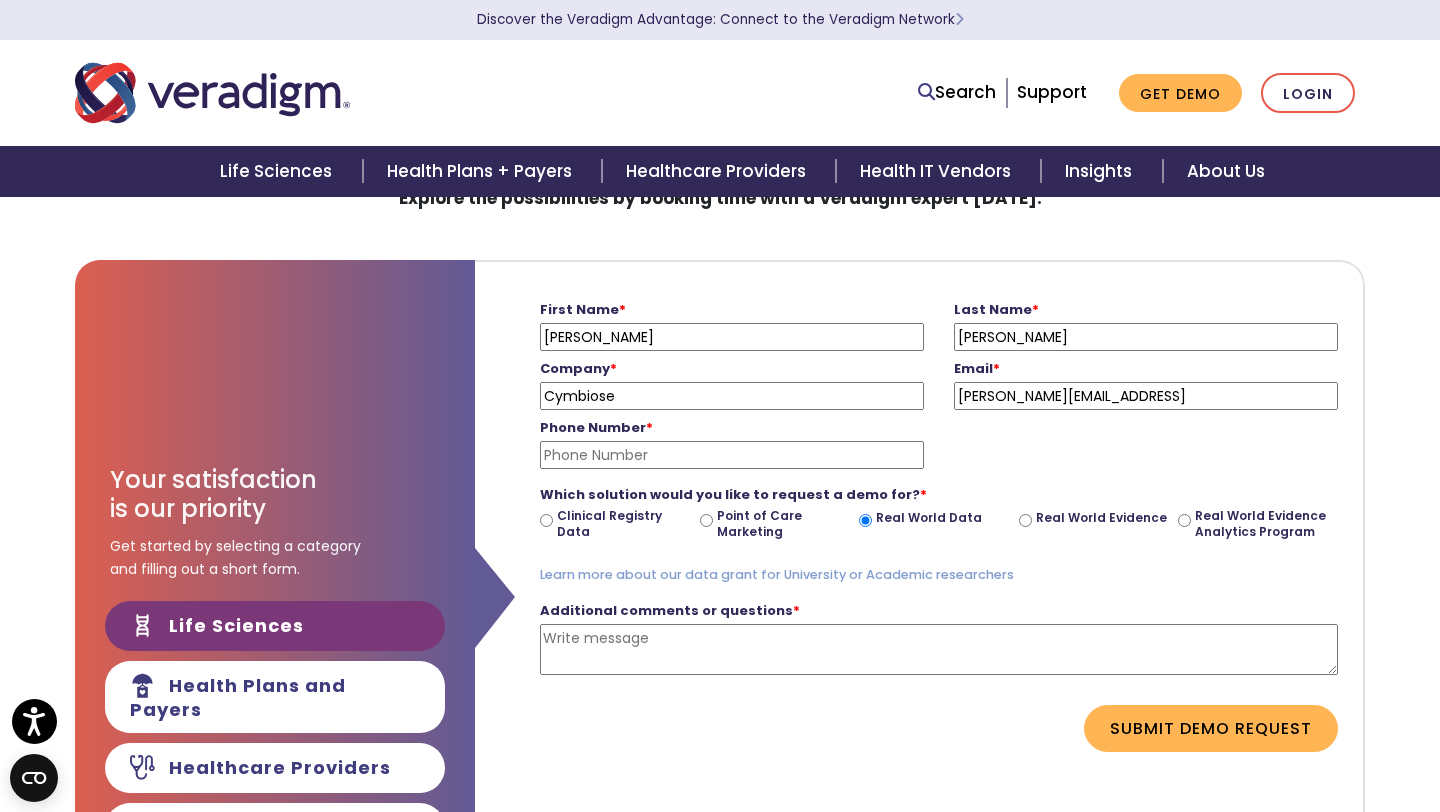 type on "[PERSON_NAME][EMAIL_ADDRESS]" 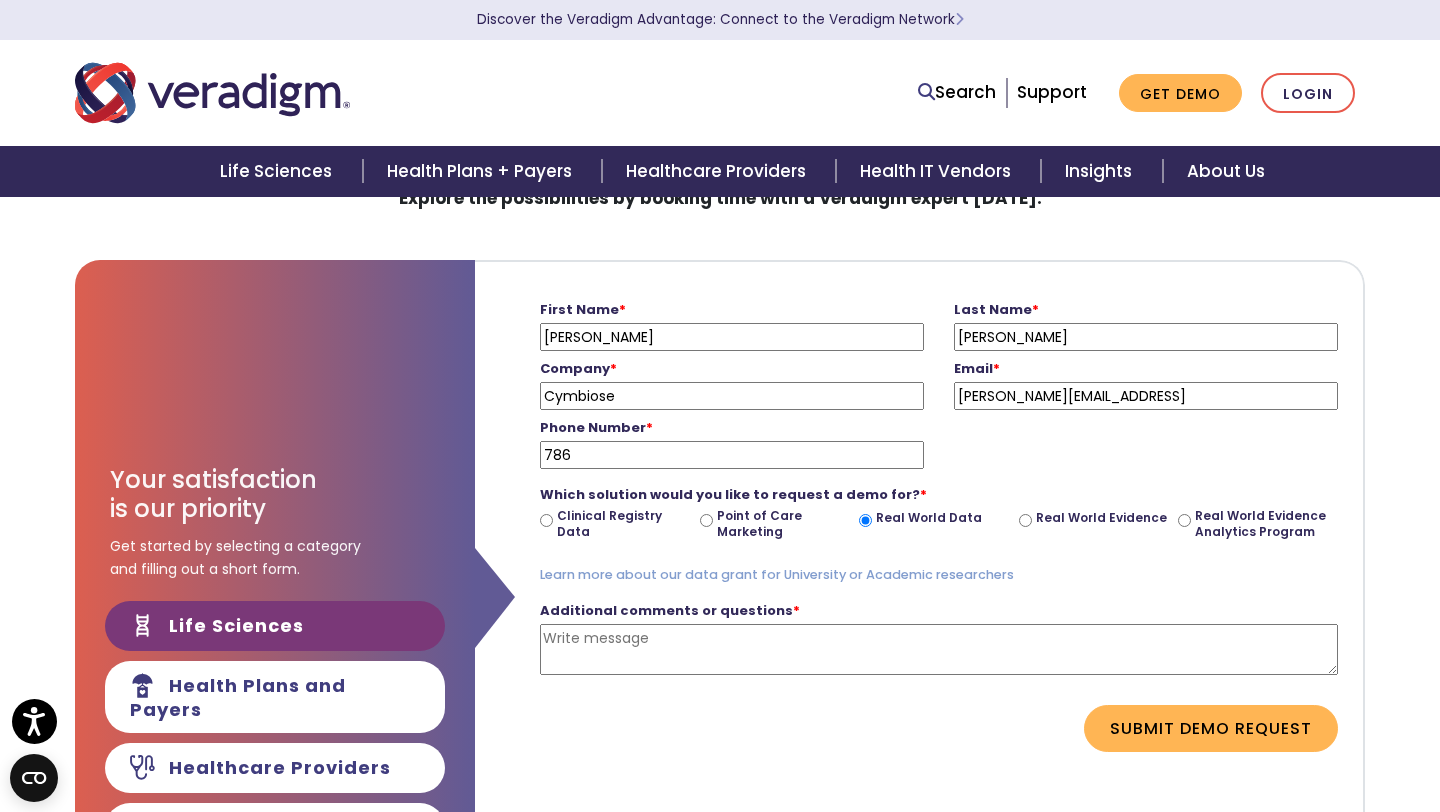 type on "7868589264" 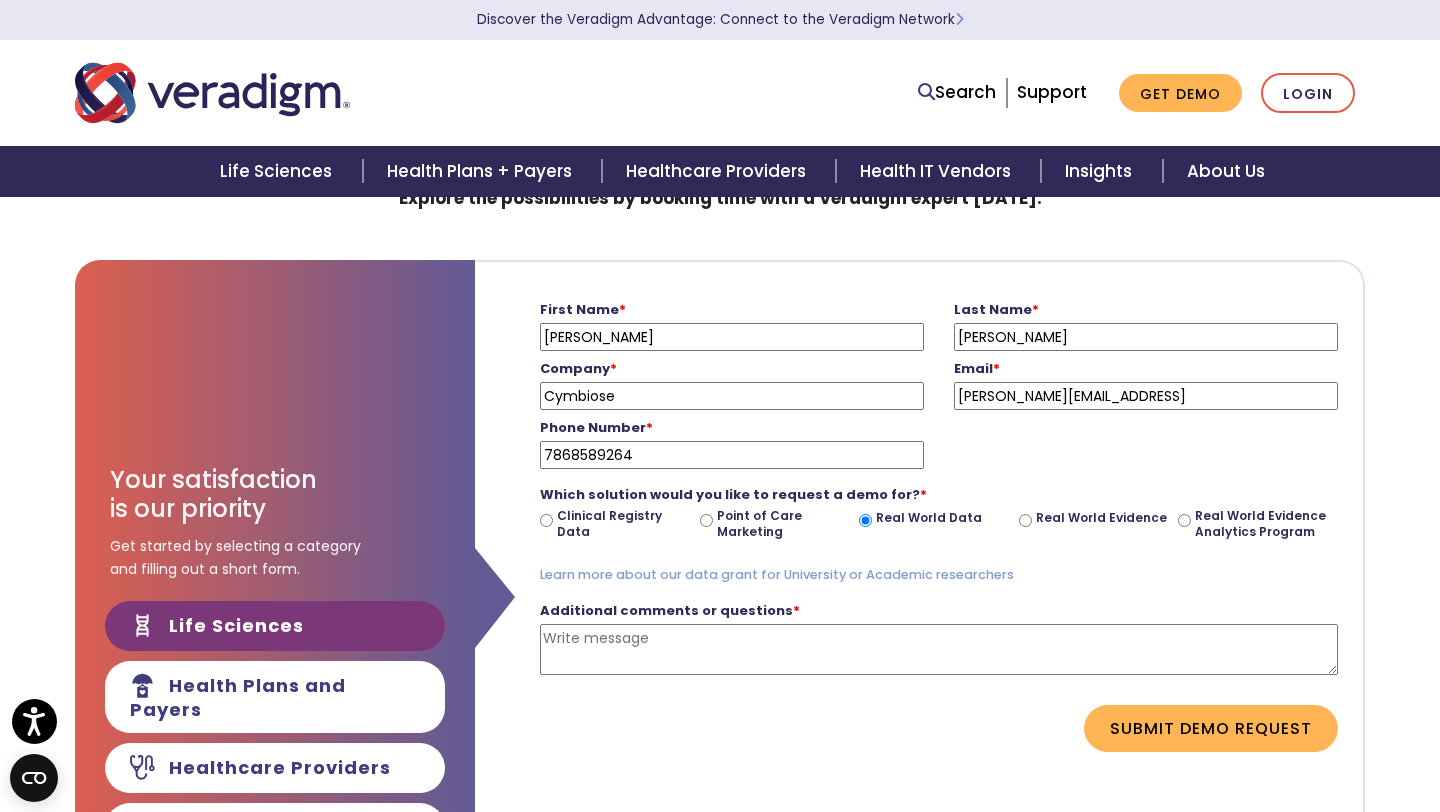click on "Additional comments or questions *" at bounding box center (939, 649) 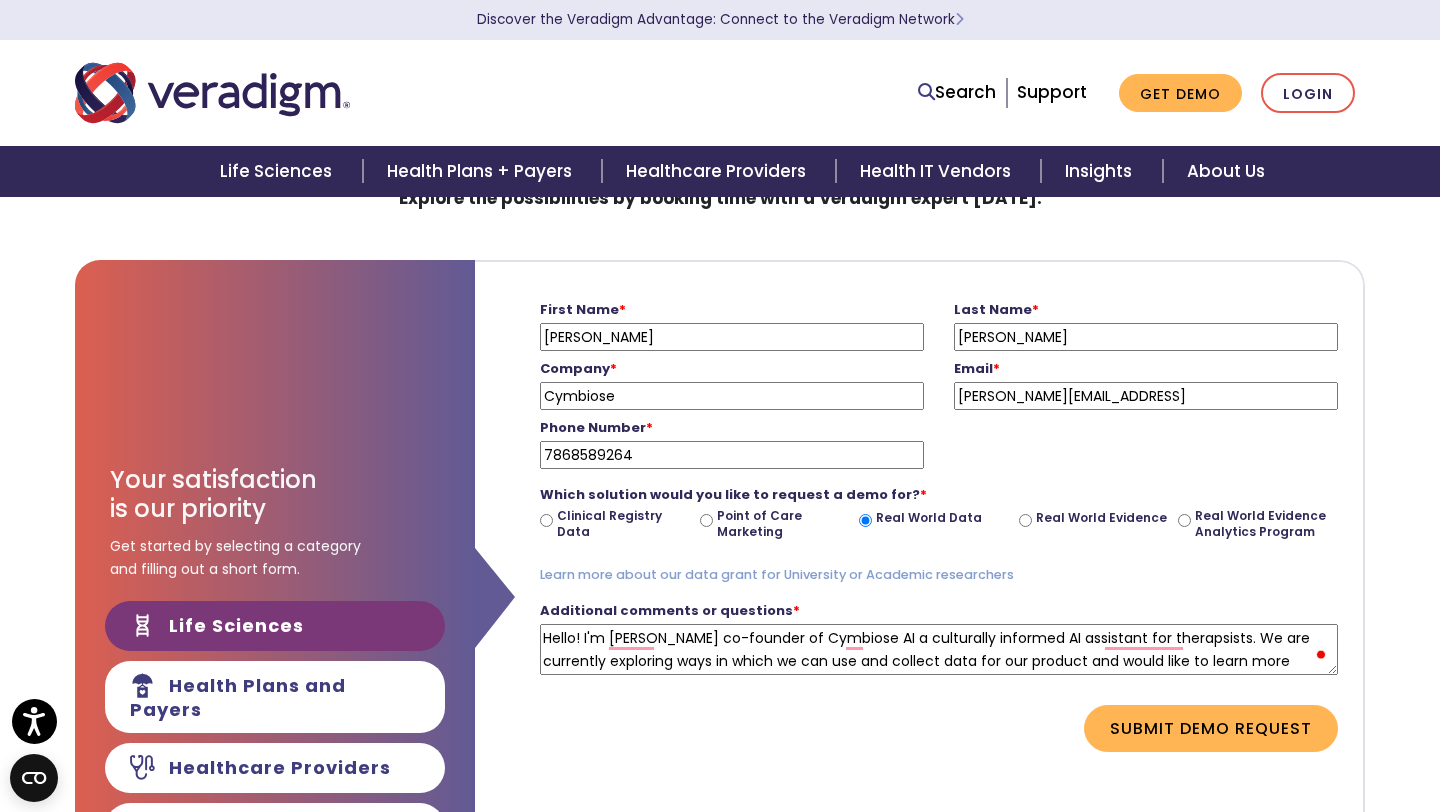 scroll, scrollTop: 18, scrollLeft: 0, axis: vertical 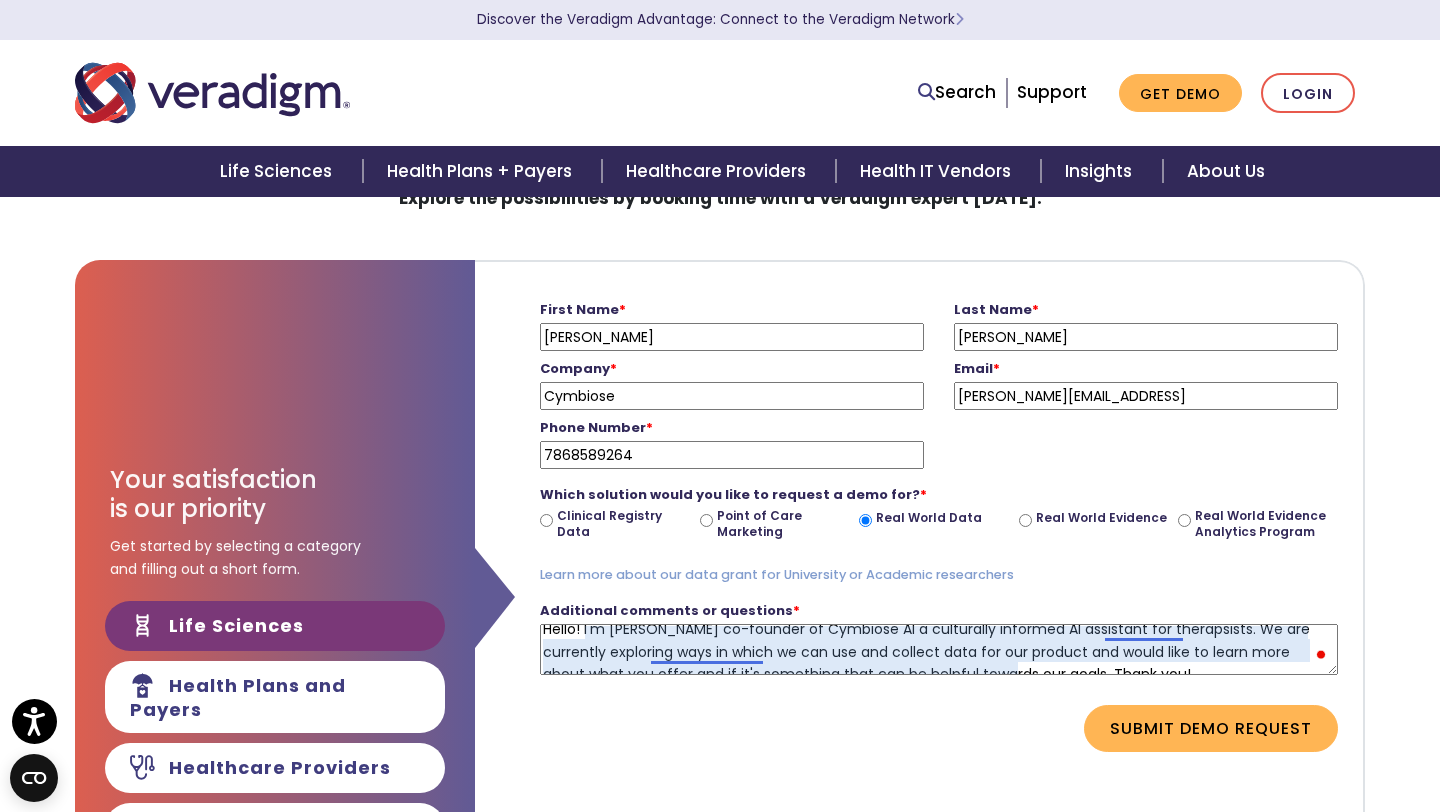 click on "Hello! I'm [PERSON_NAME] co-founder of Cymbiose AI a culturally informed AI assistant for therapsists. We are currently exploring ways in which we can use and collect data for our product and would like to learn more about what you offer and if it's something that can be helpful towards our goals. Thank you!" at bounding box center (939, 649) 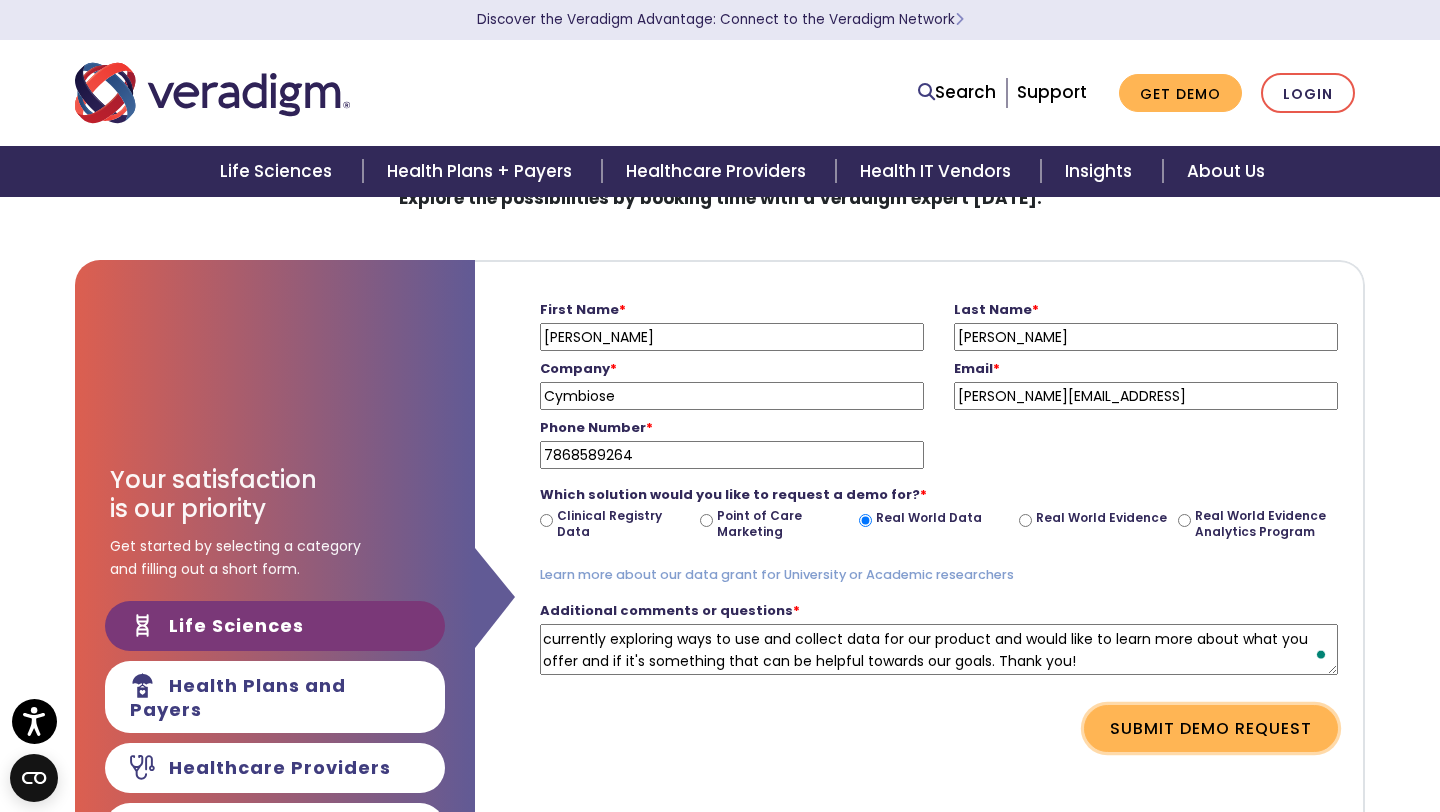 type on "Hello! I'm [PERSON_NAME], co-founder of Cymbiose AI, a culturally informed AI assistant for therapists. We are currently exploring ways to use and collect data for our product and would like to learn more about what you offer and if it's something that can be helpful towards our goals. Thank you!" 